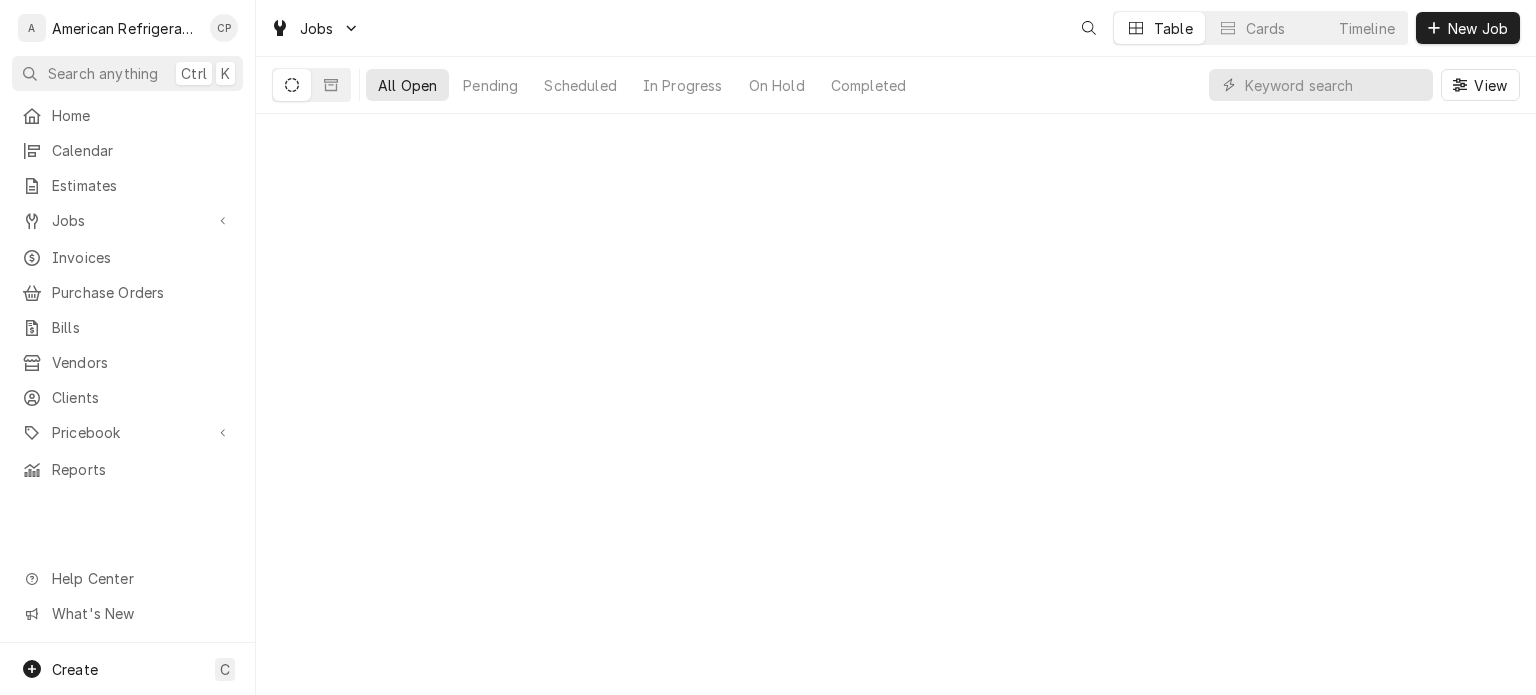 scroll, scrollTop: 0, scrollLeft: 0, axis: both 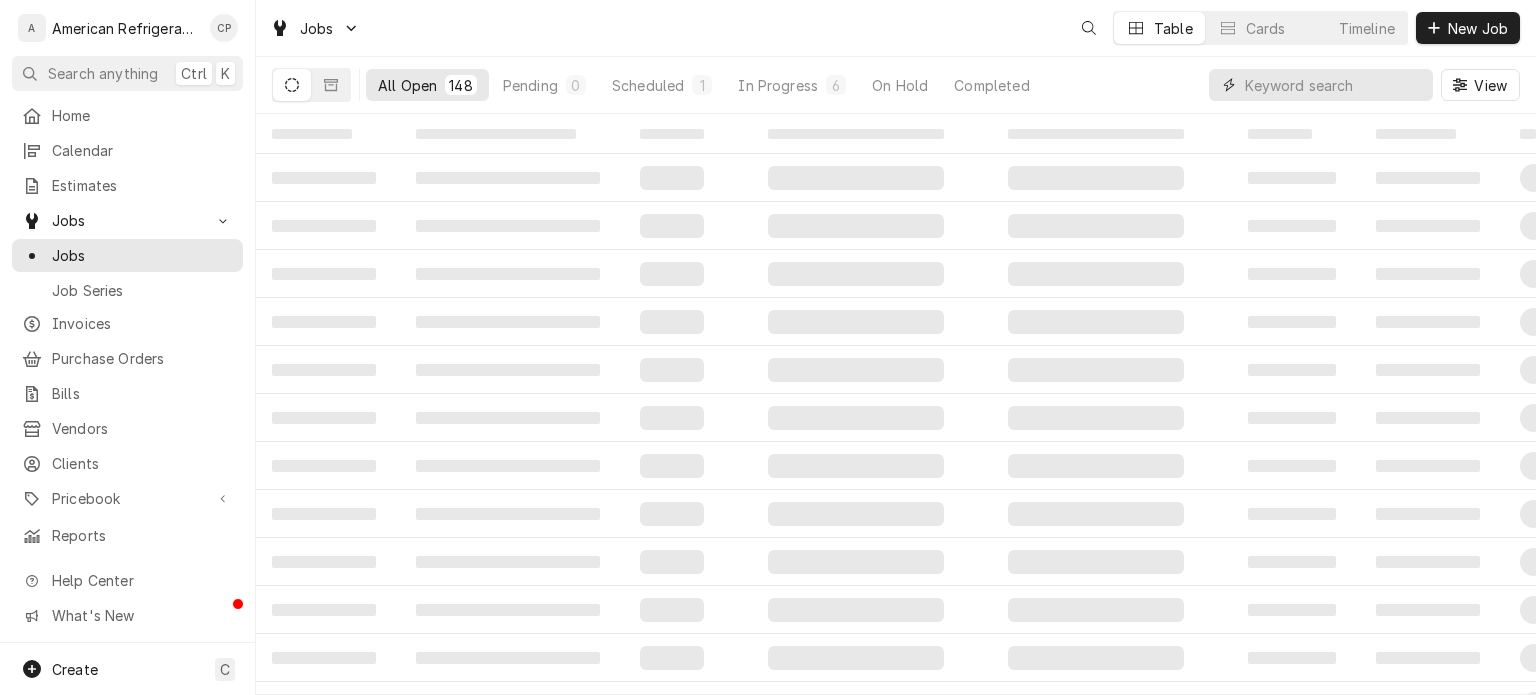 click at bounding box center [1334, 85] 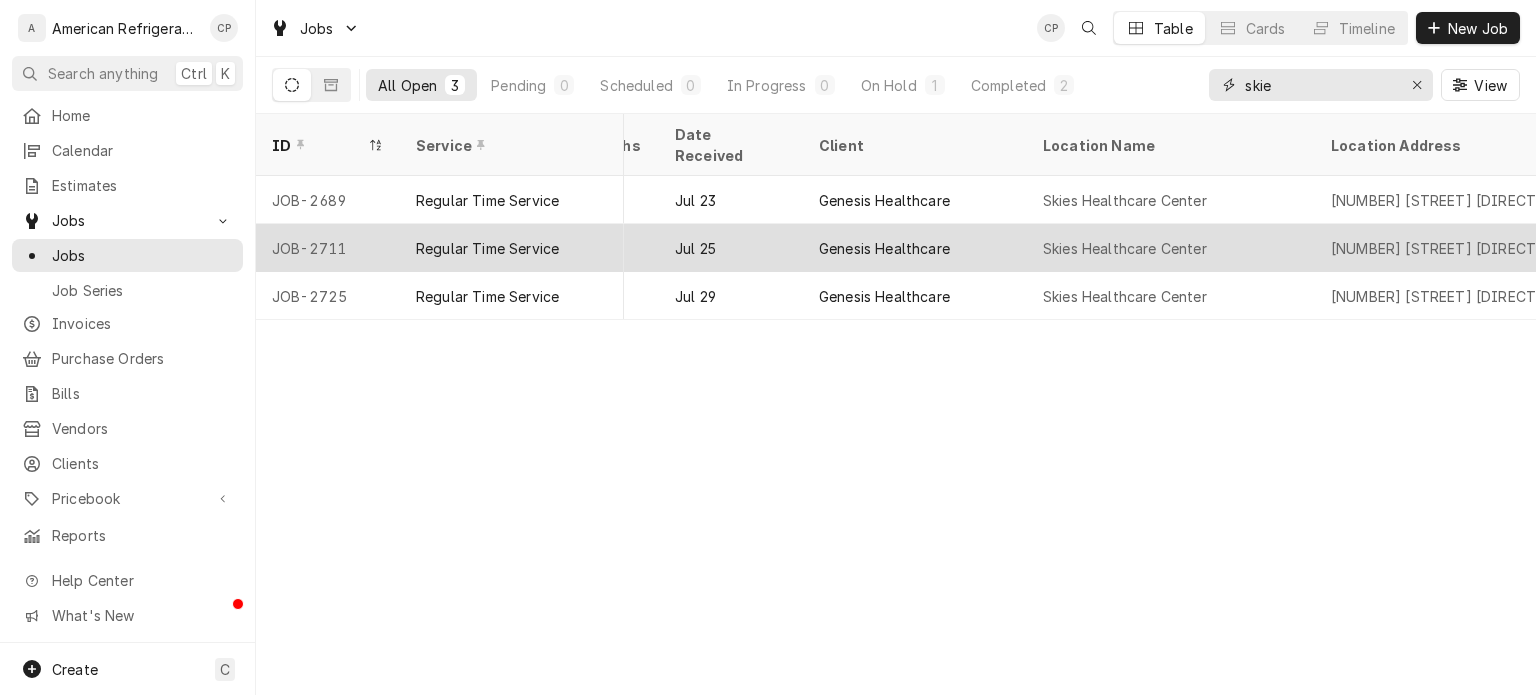 scroll, scrollTop: 0, scrollLeft: 923, axis: horizontal 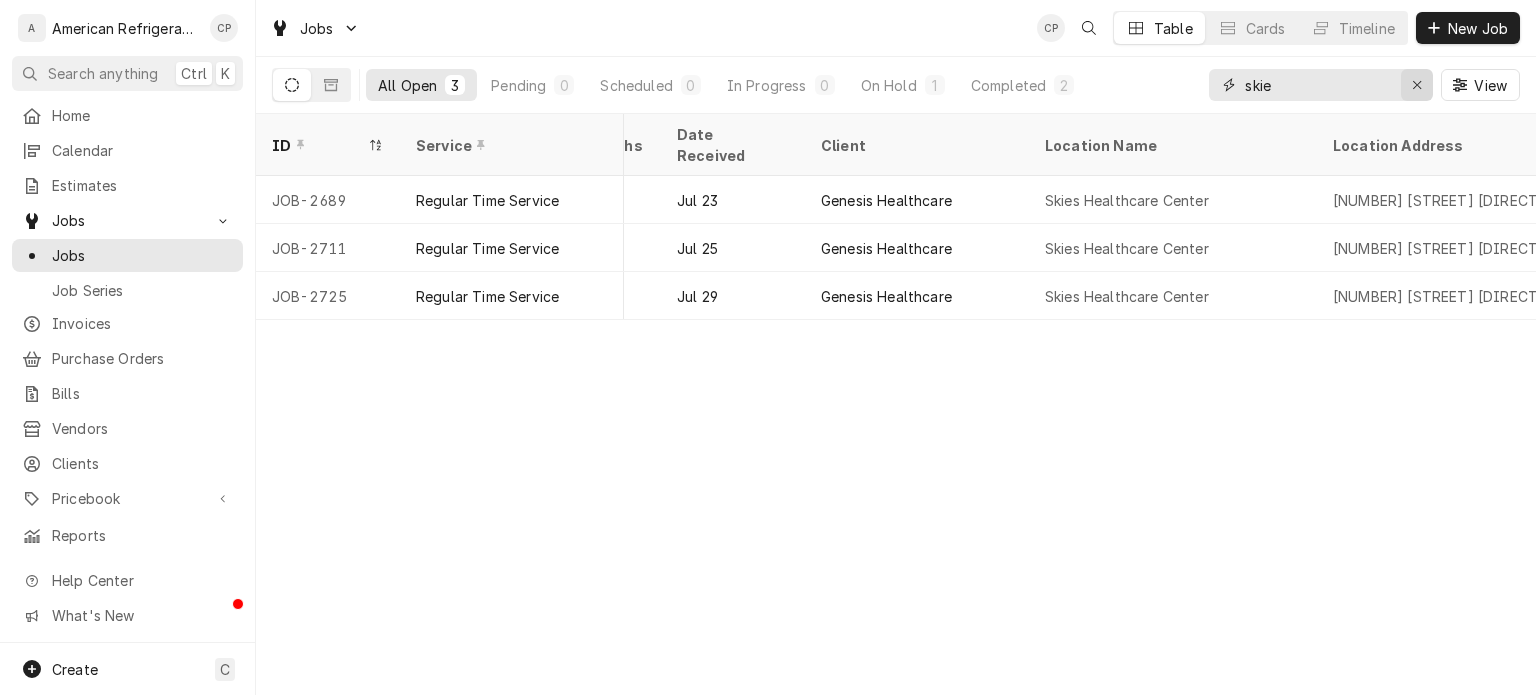 type on "skie" 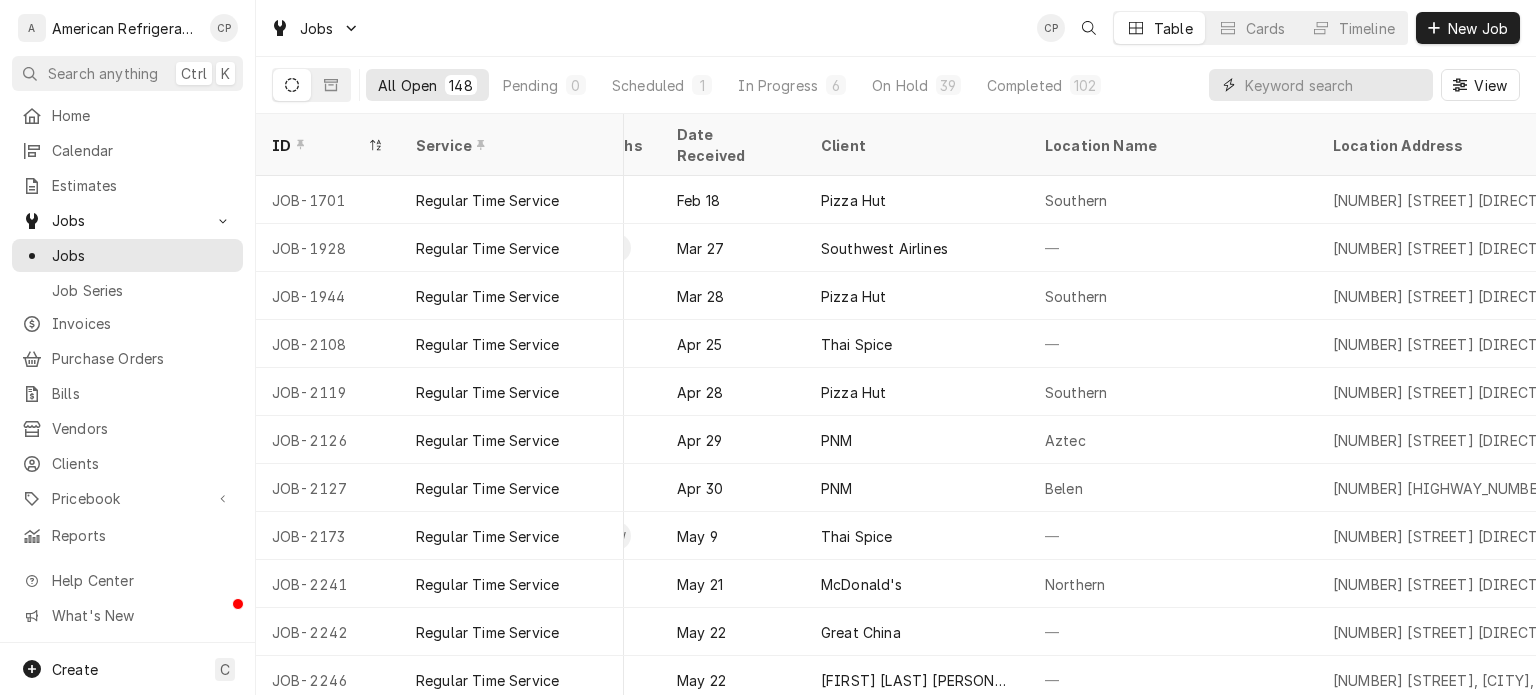 type on "g" 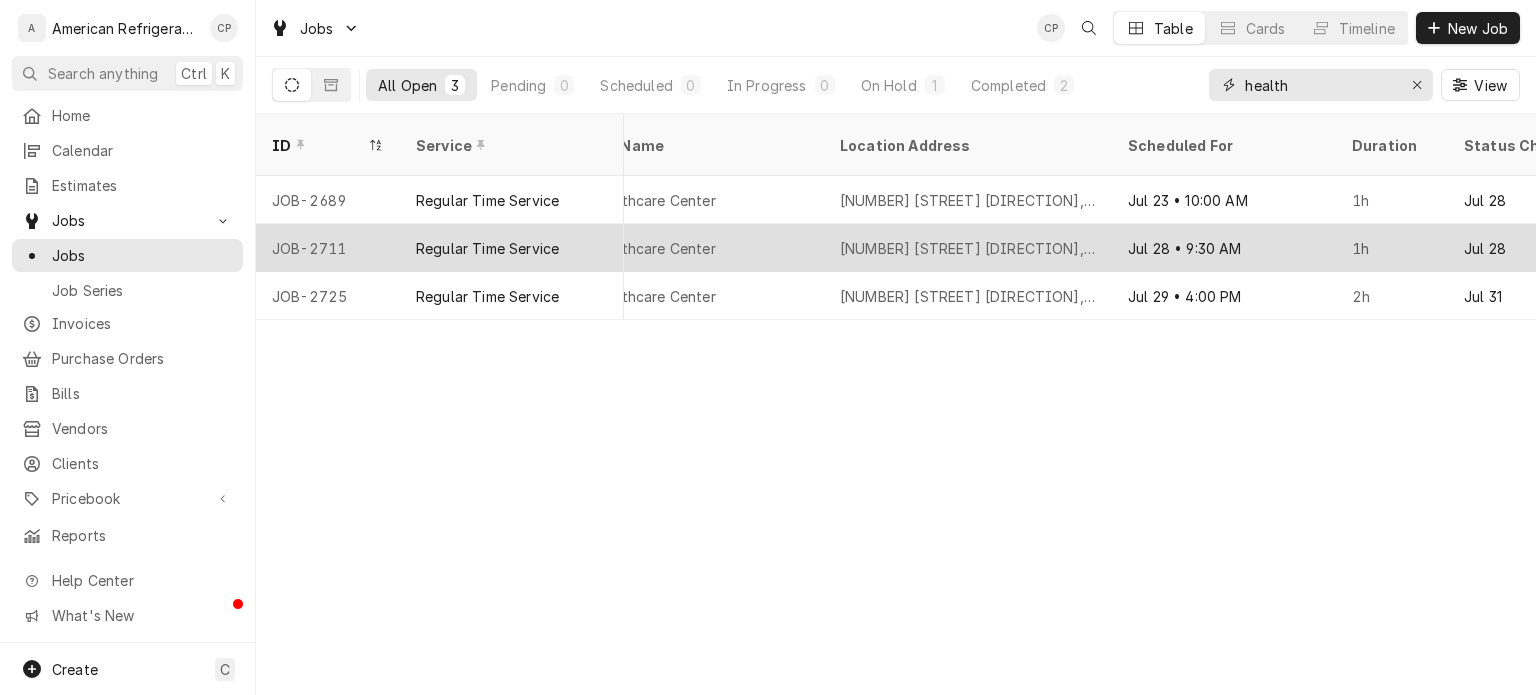 scroll, scrollTop: 0, scrollLeft: 1632, axis: horizontal 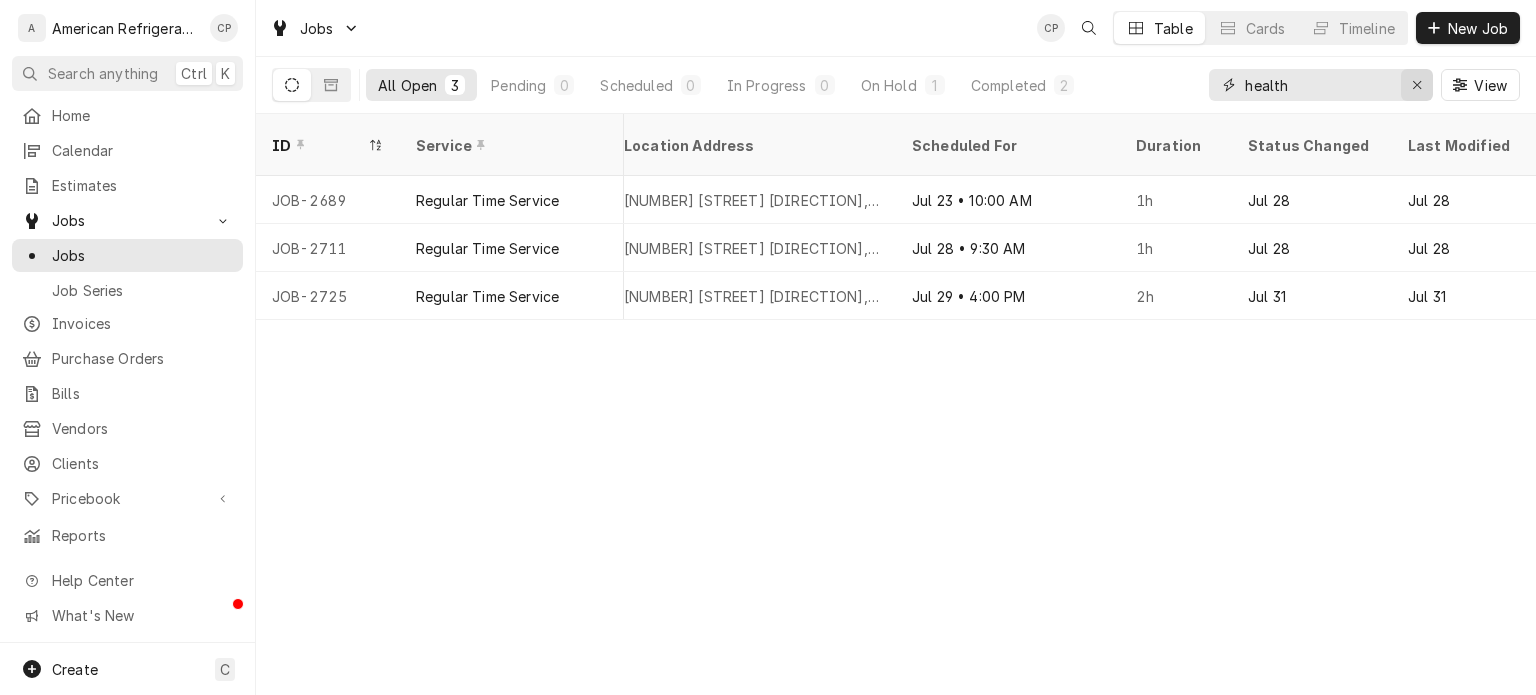 type on "health" 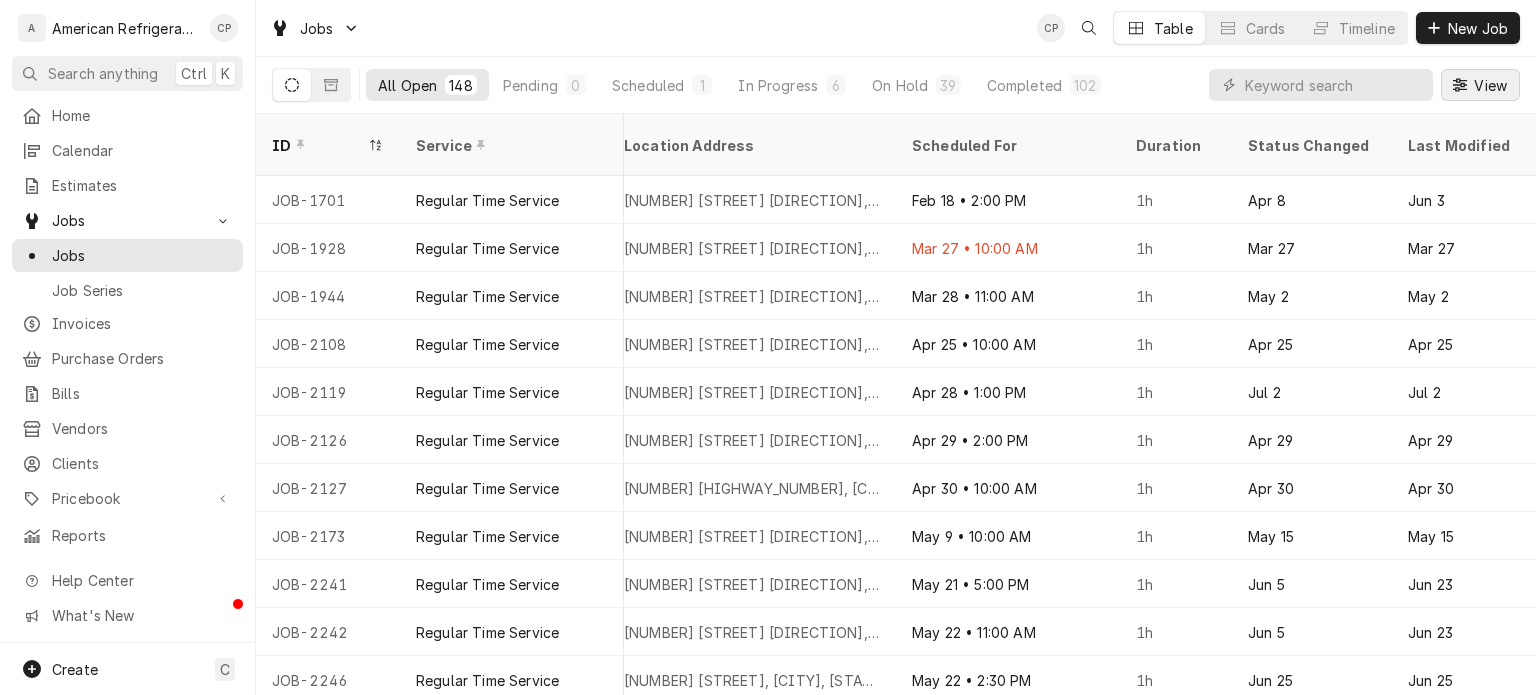 click on "View" at bounding box center [1490, 85] 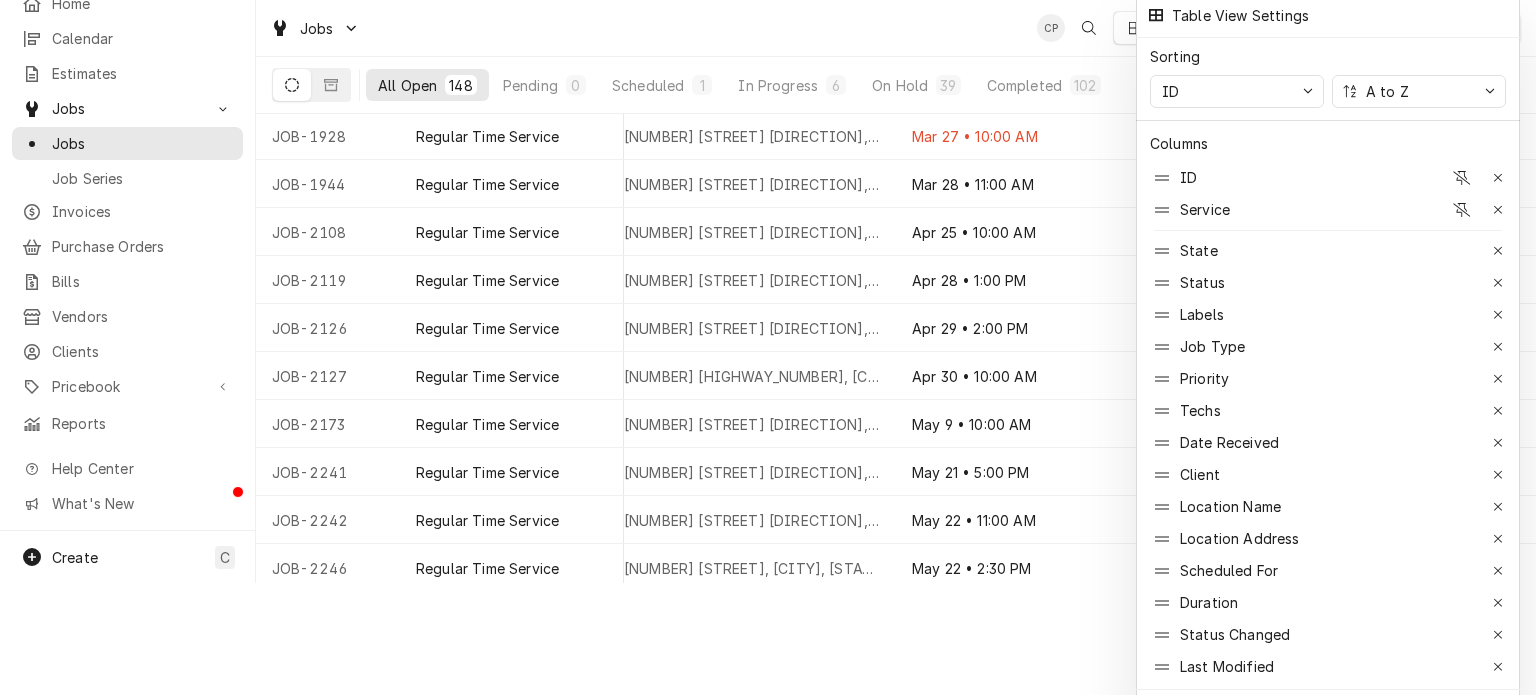scroll, scrollTop: 137, scrollLeft: 0, axis: vertical 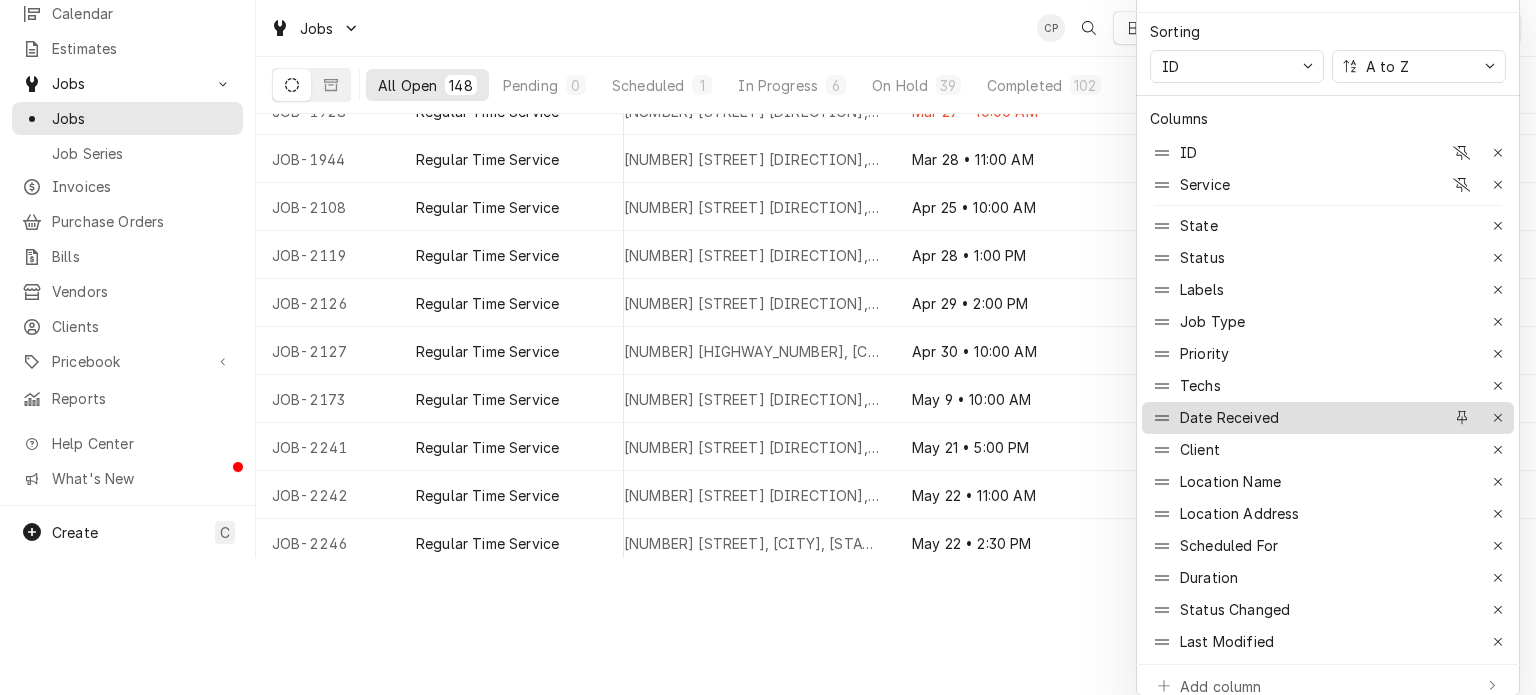 click on "Date Received" at bounding box center [1229, 417] 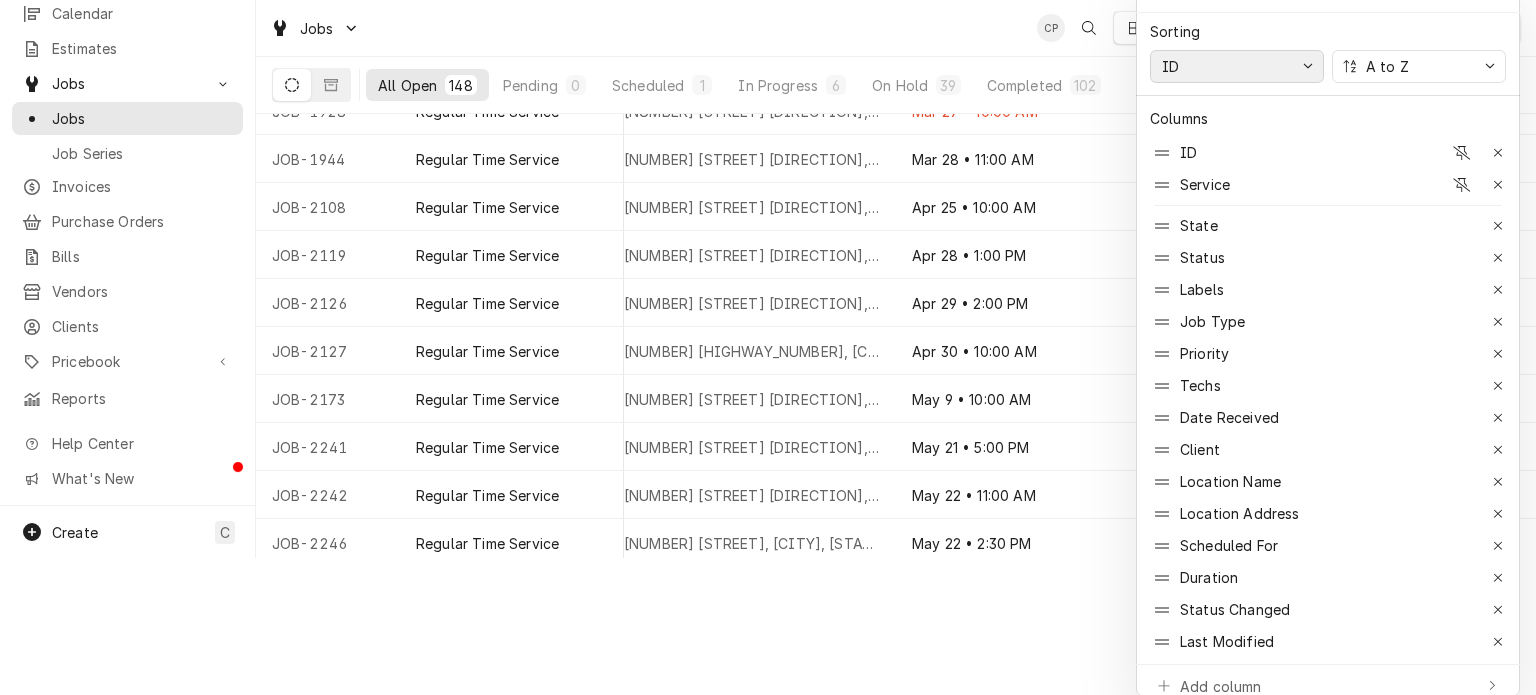click on "ID" at bounding box center (1227, 66) 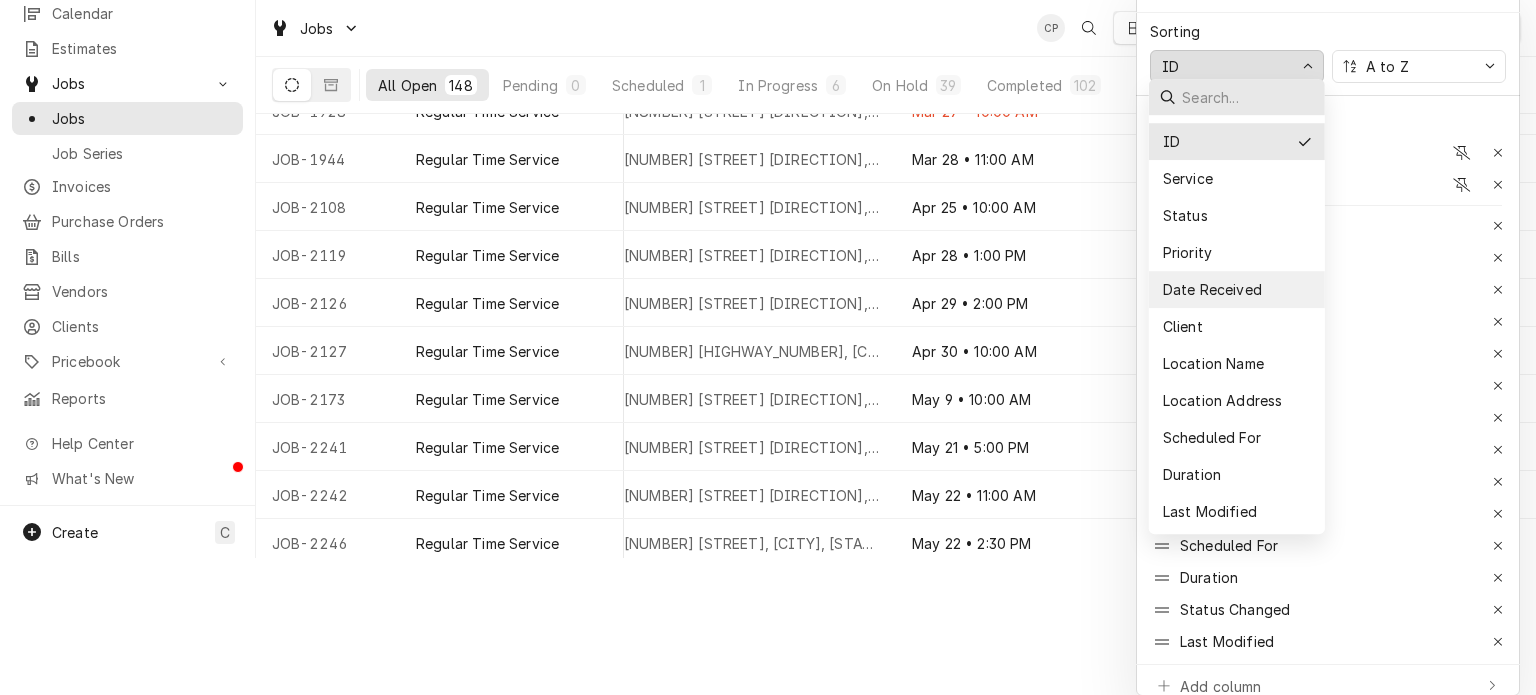 click on "Date Received" at bounding box center [1210, 289] 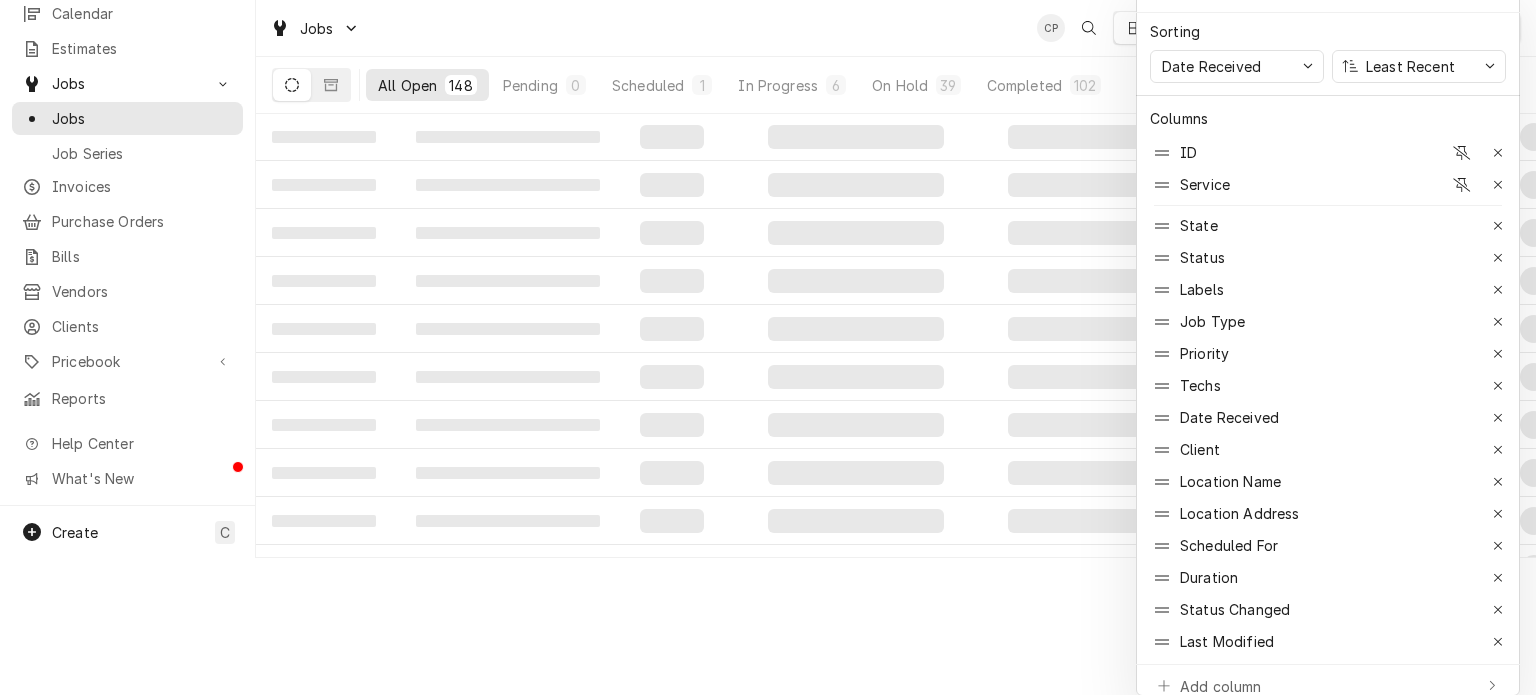 click at bounding box center [768, 347] 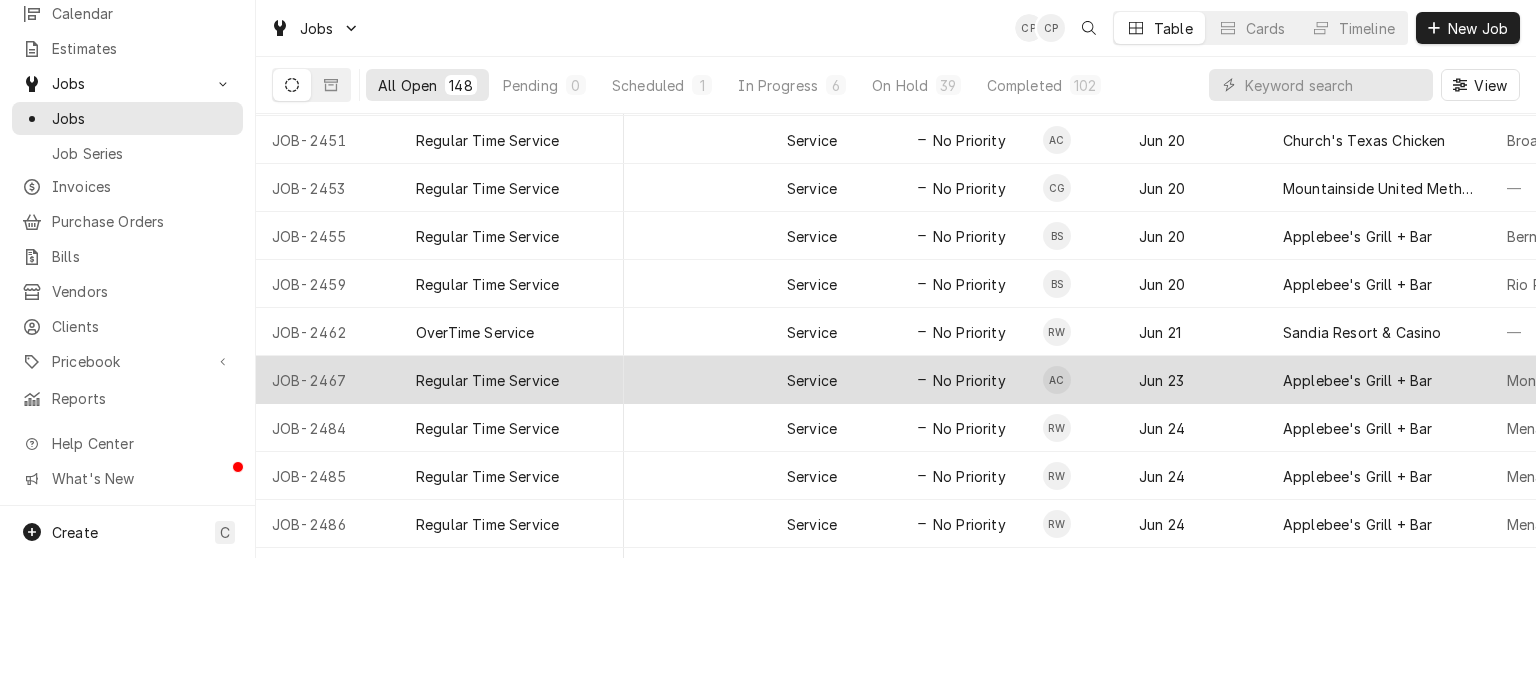 scroll, scrollTop: 1843, scrollLeft: 495, axis: both 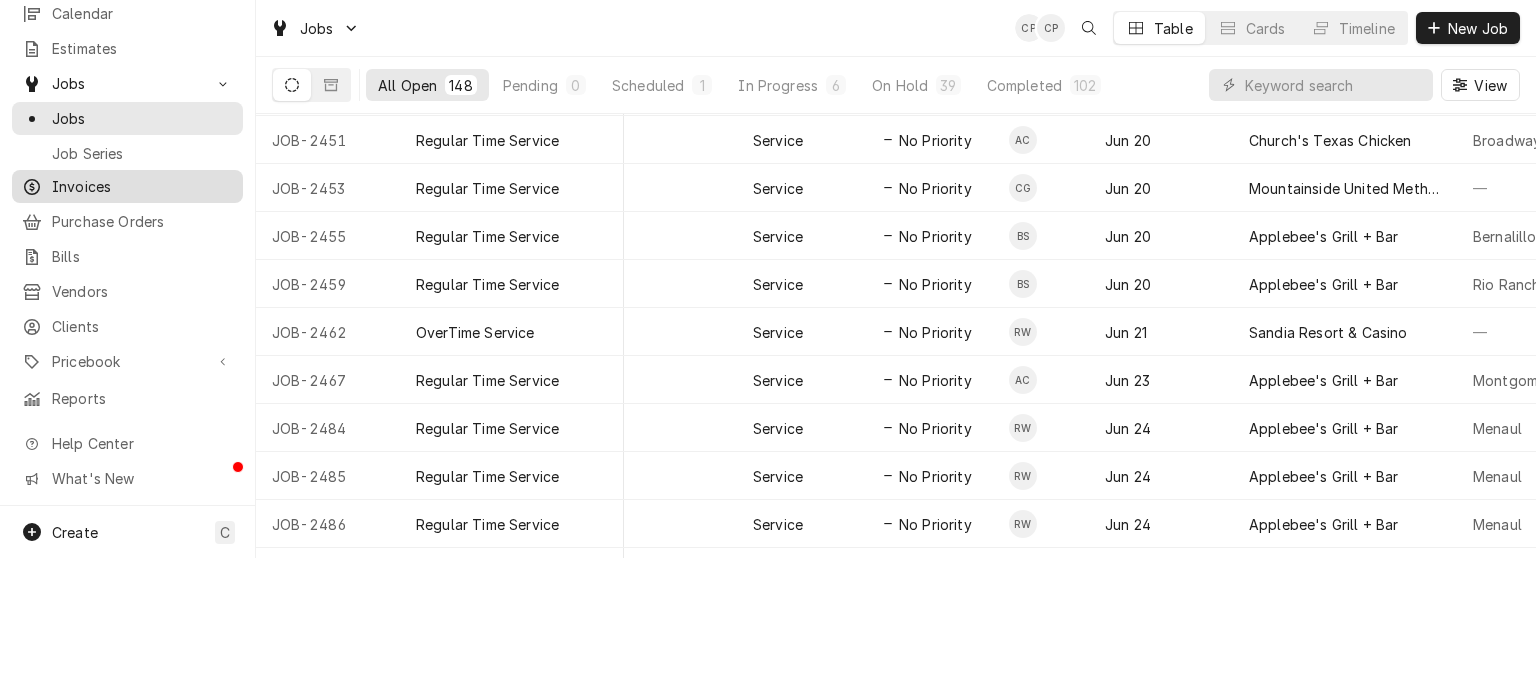 click on "Invoices" at bounding box center (127, 186) 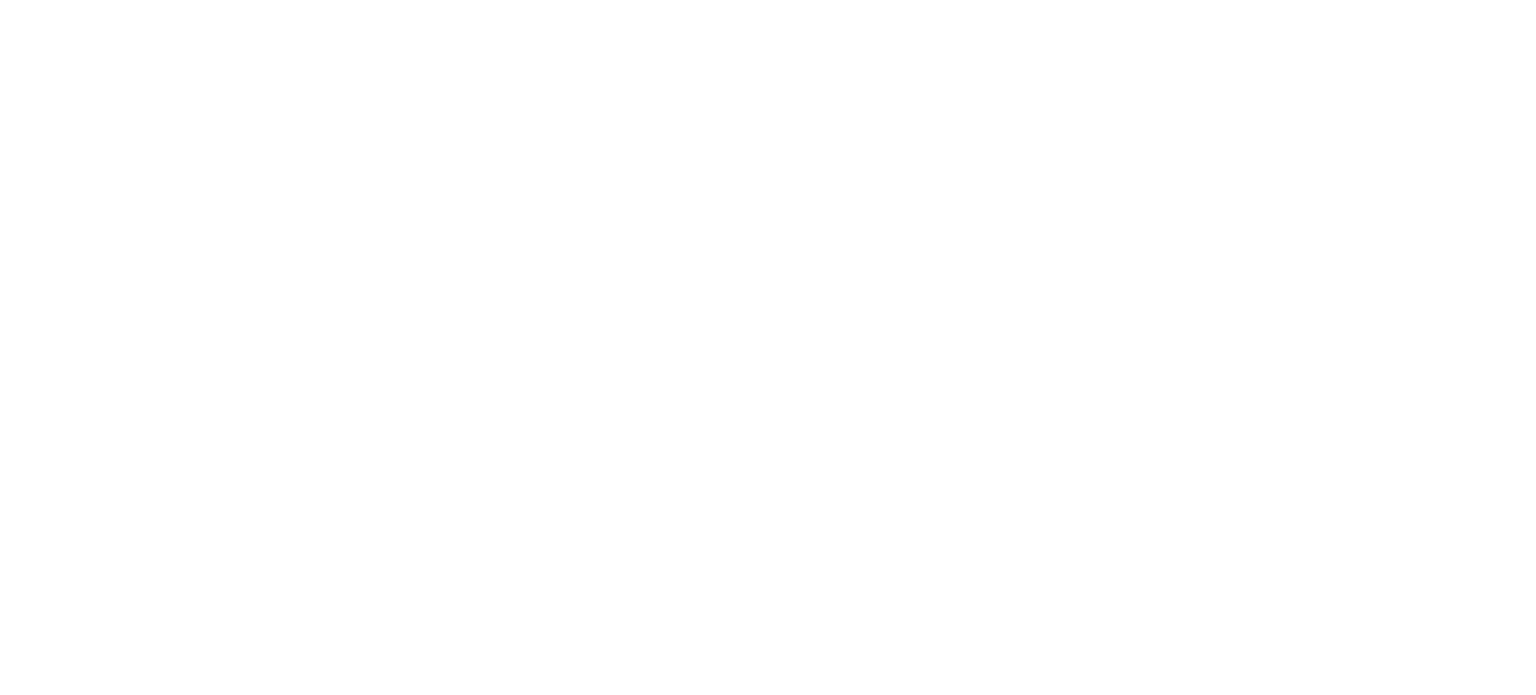 scroll, scrollTop: 0, scrollLeft: 0, axis: both 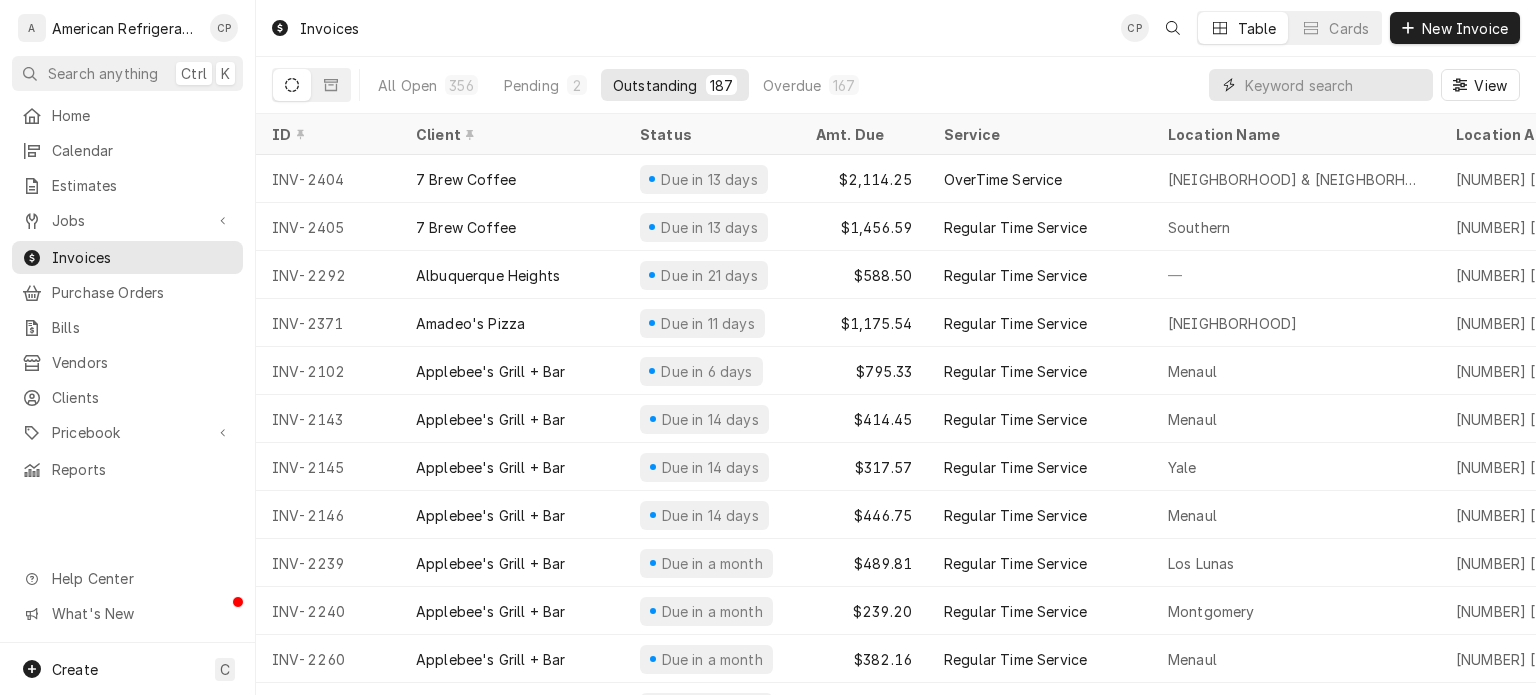click at bounding box center [1334, 85] 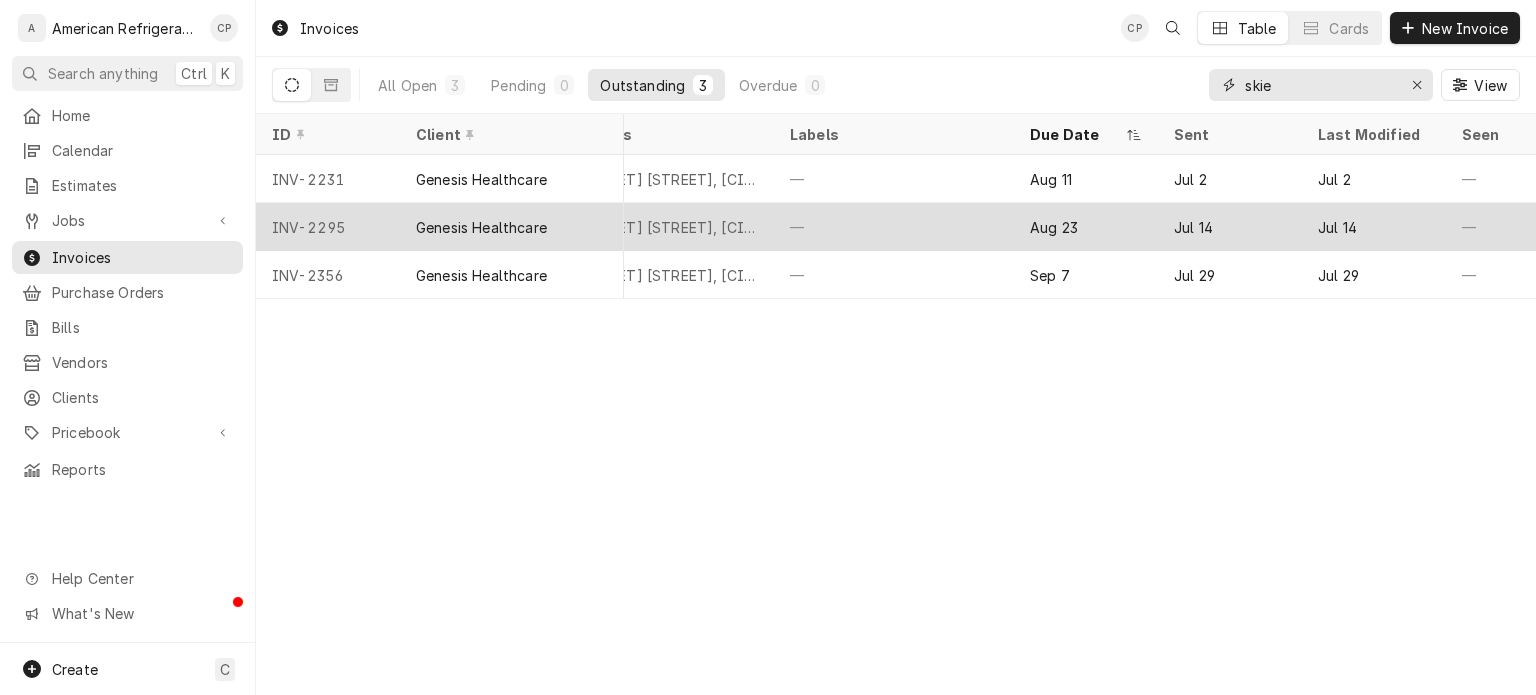 scroll, scrollTop: 0, scrollLeft: 960, axis: horizontal 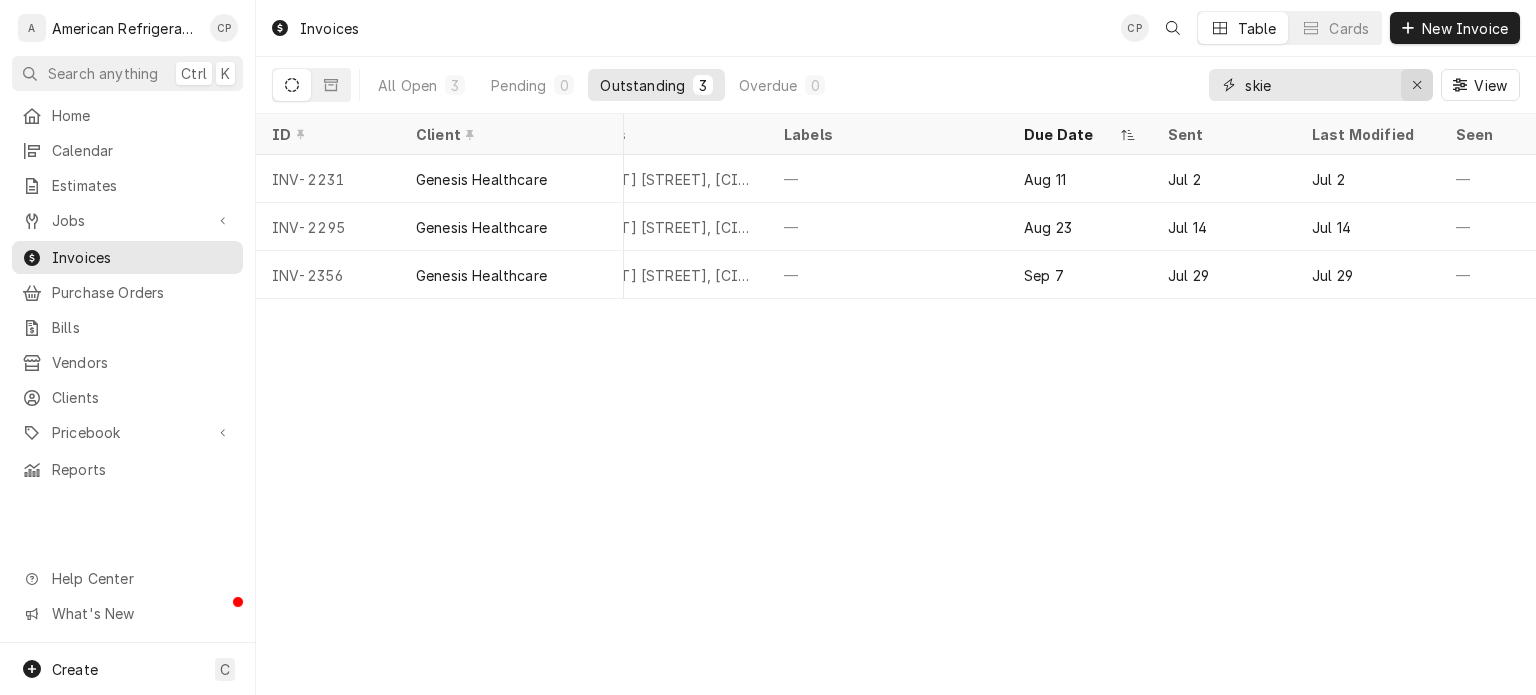 type on "skie" 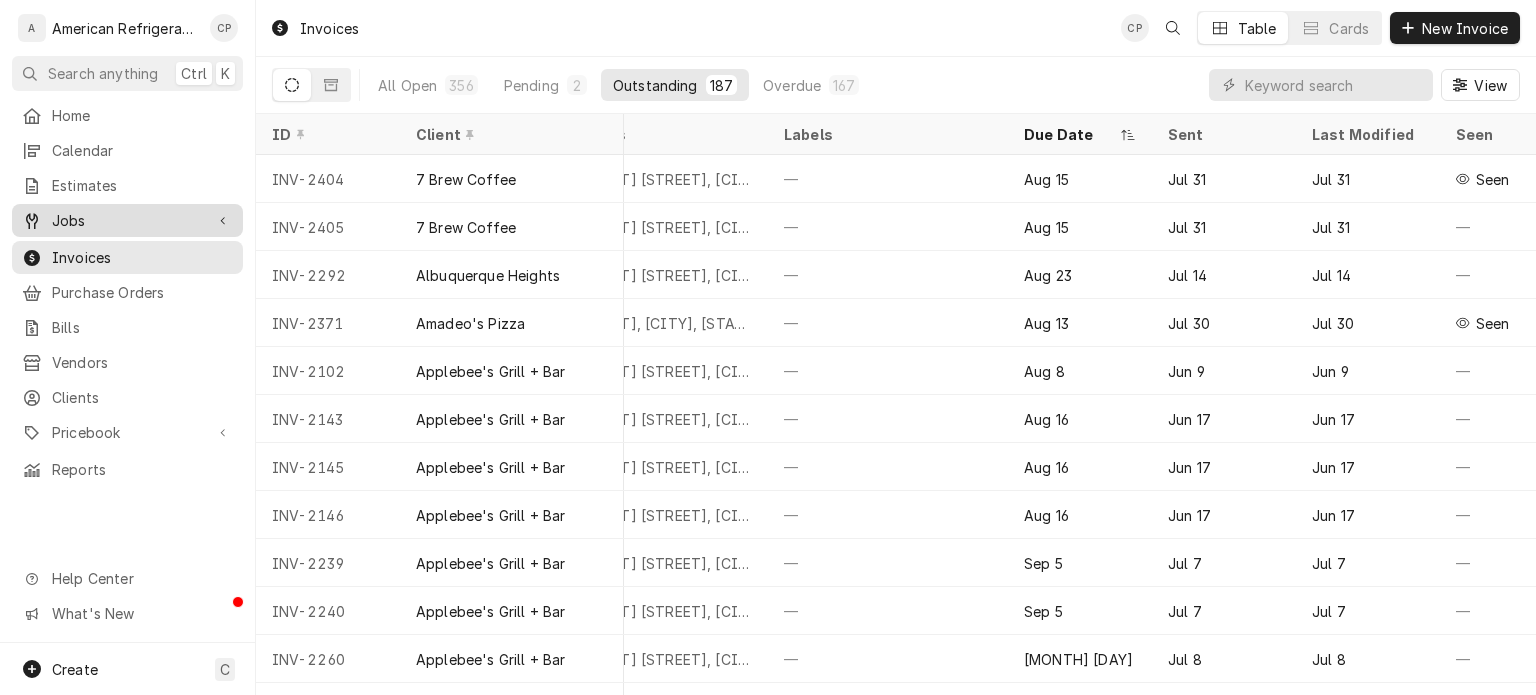 click on "Jobs" at bounding box center [127, 220] 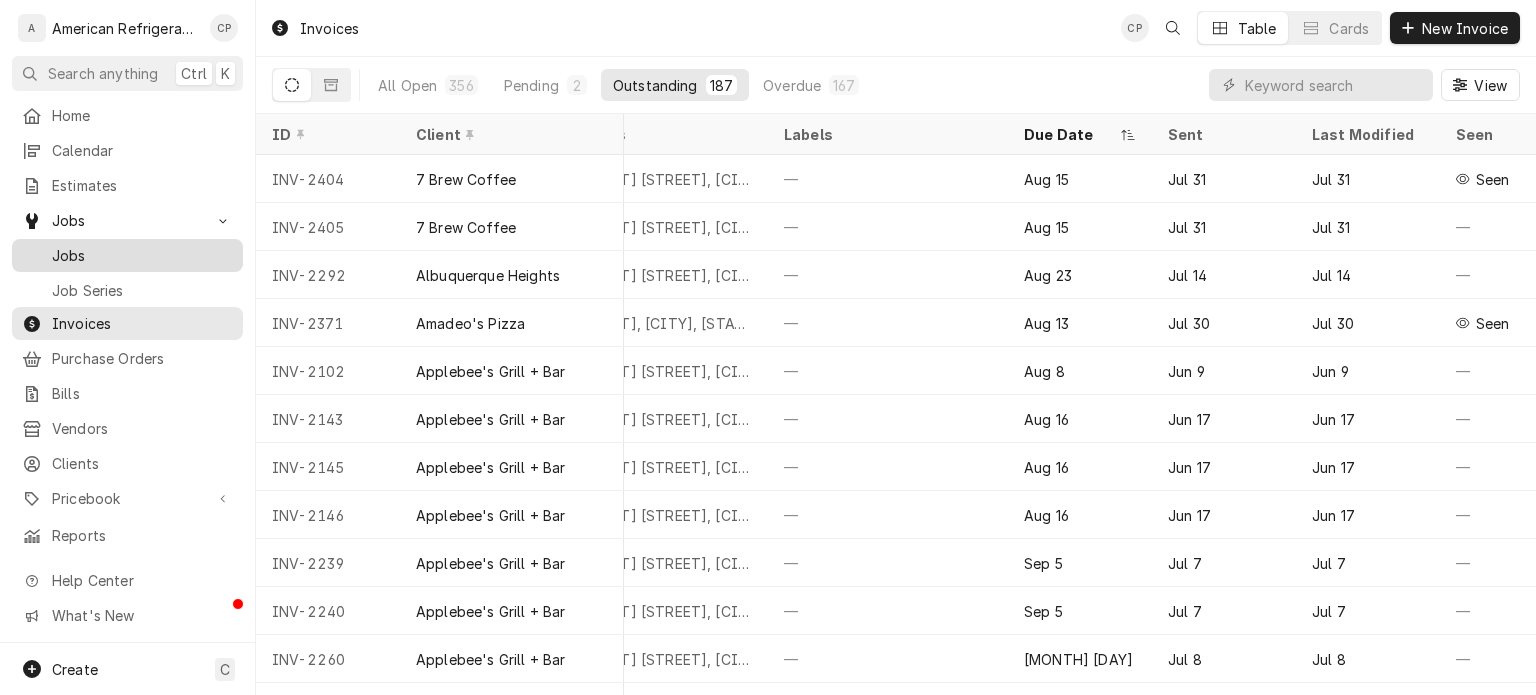 click on "Jobs" at bounding box center (142, 255) 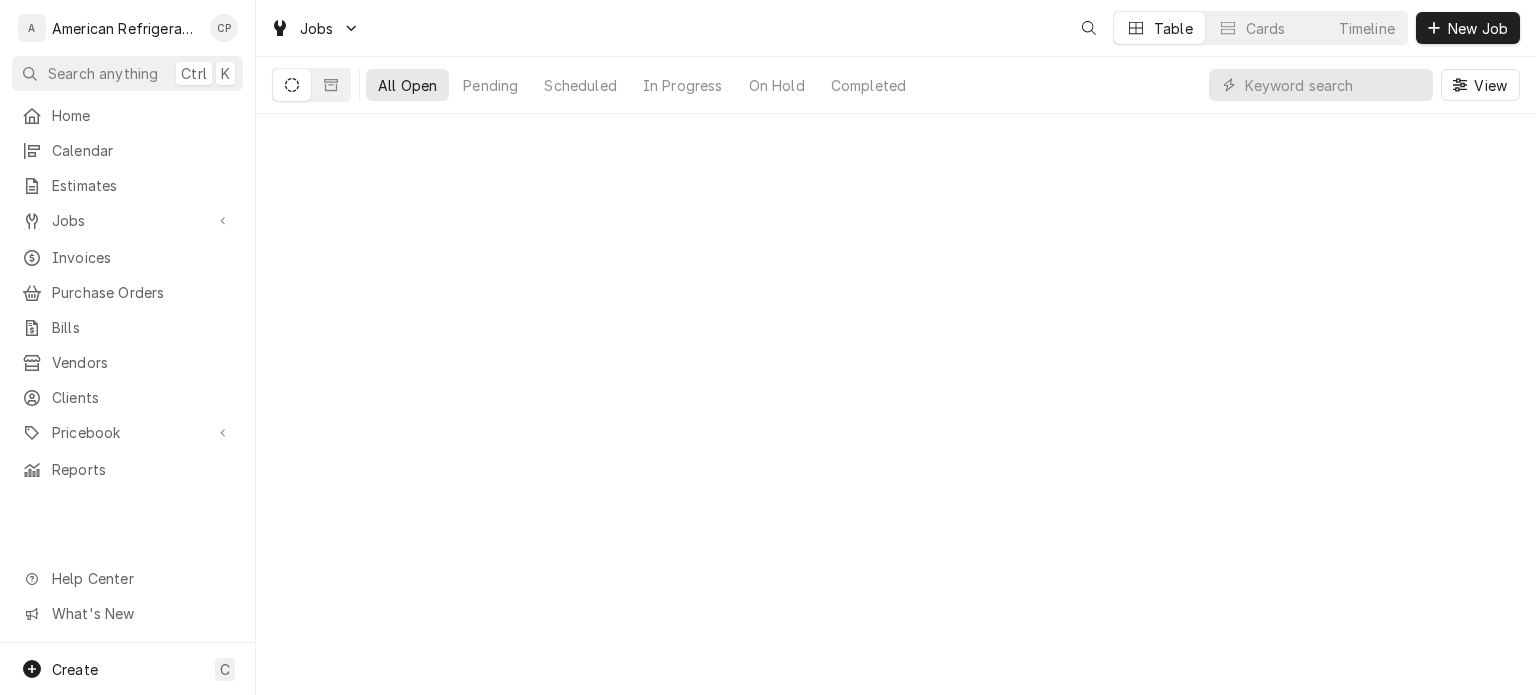 scroll, scrollTop: 0, scrollLeft: 0, axis: both 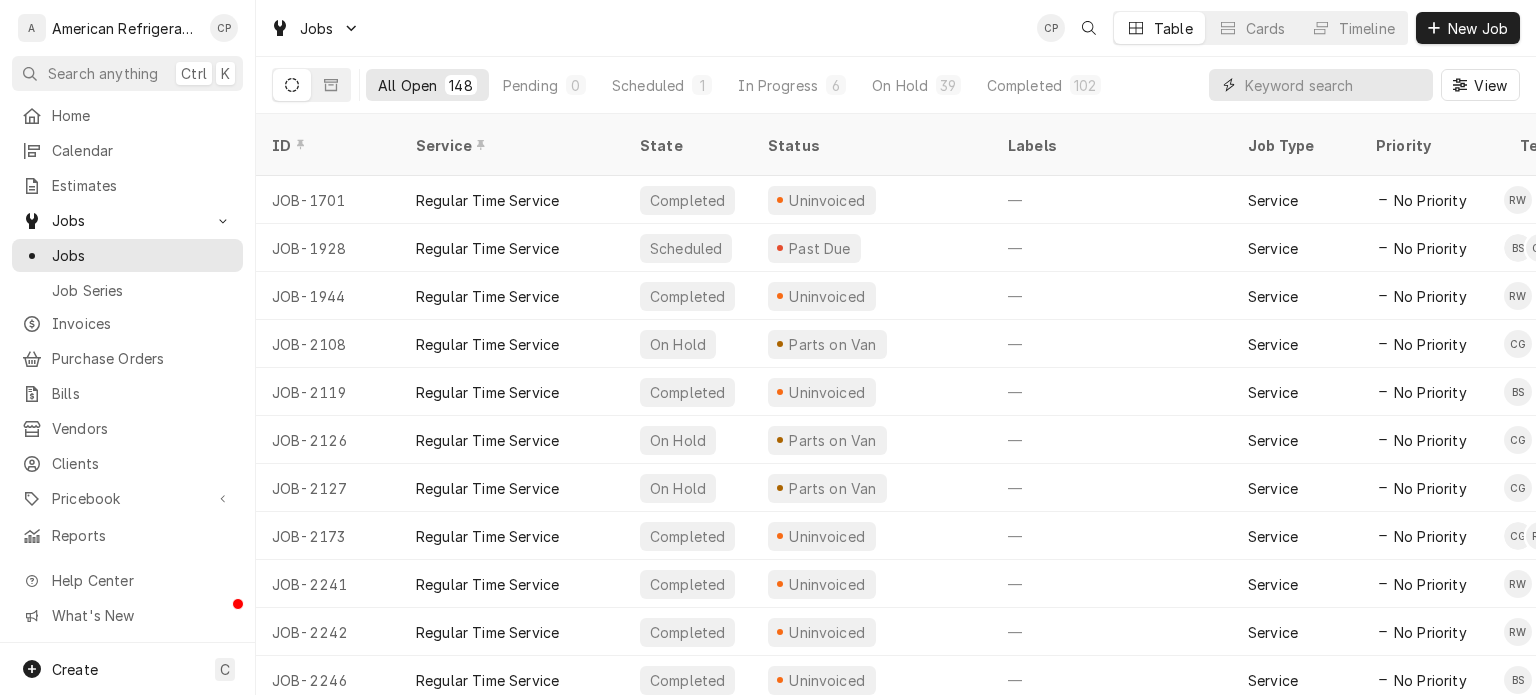 click at bounding box center (1334, 85) 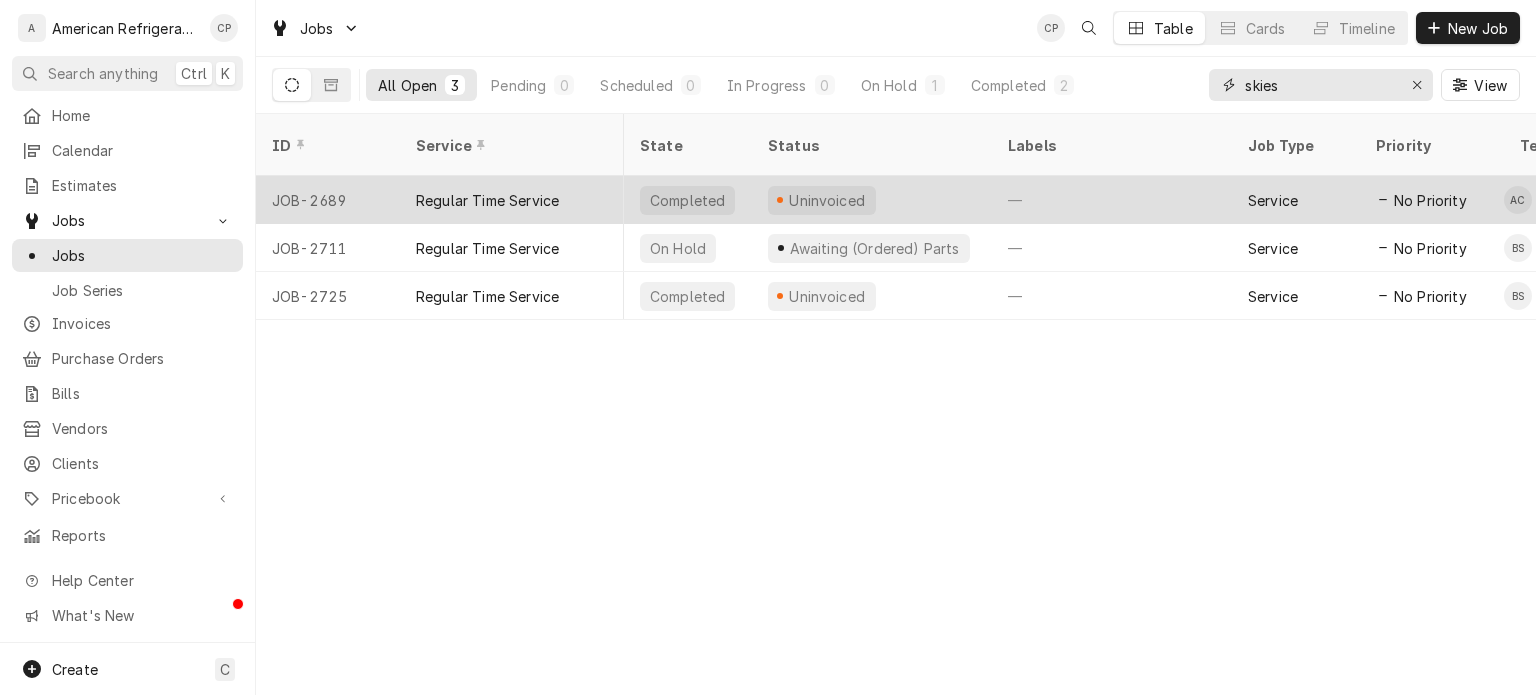 scroll, scrollTop: 0, scrollLeft: 1632, axis: horizontal 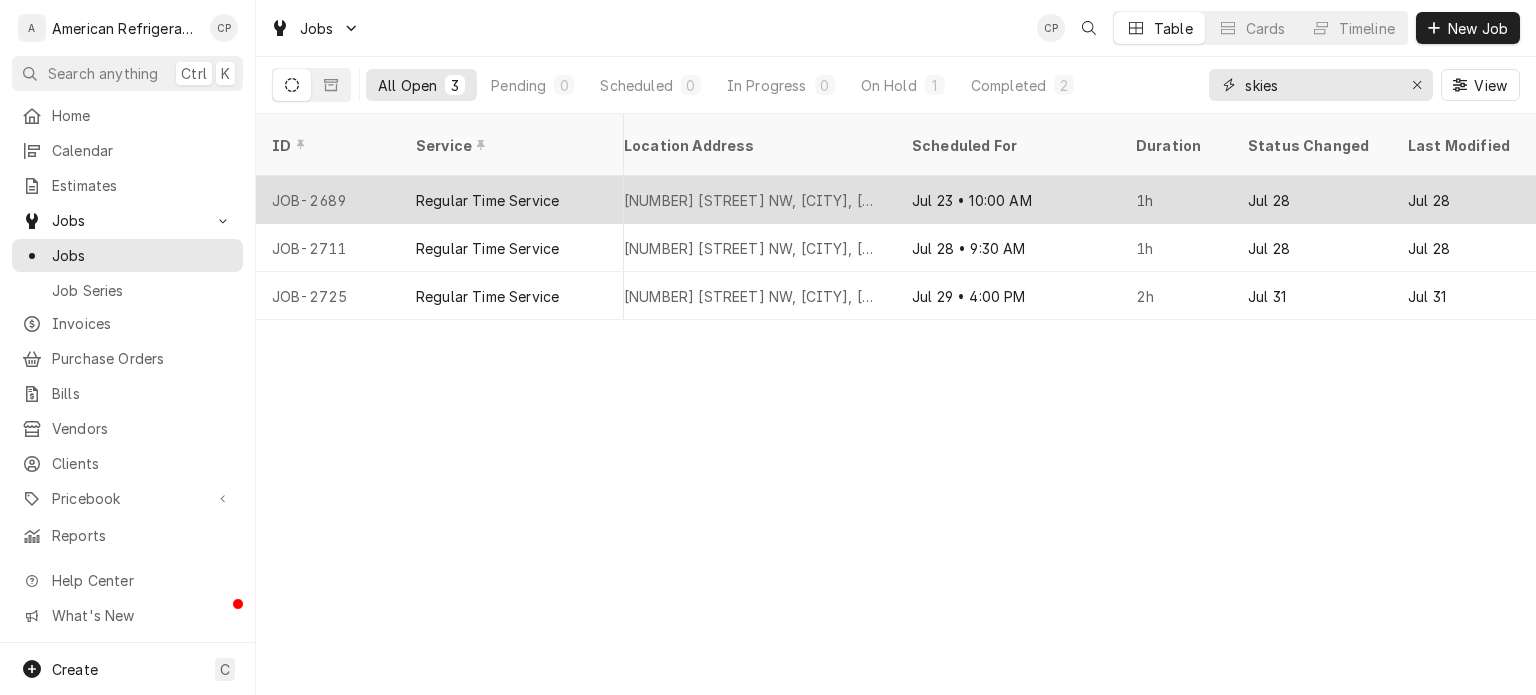 type on "skies" 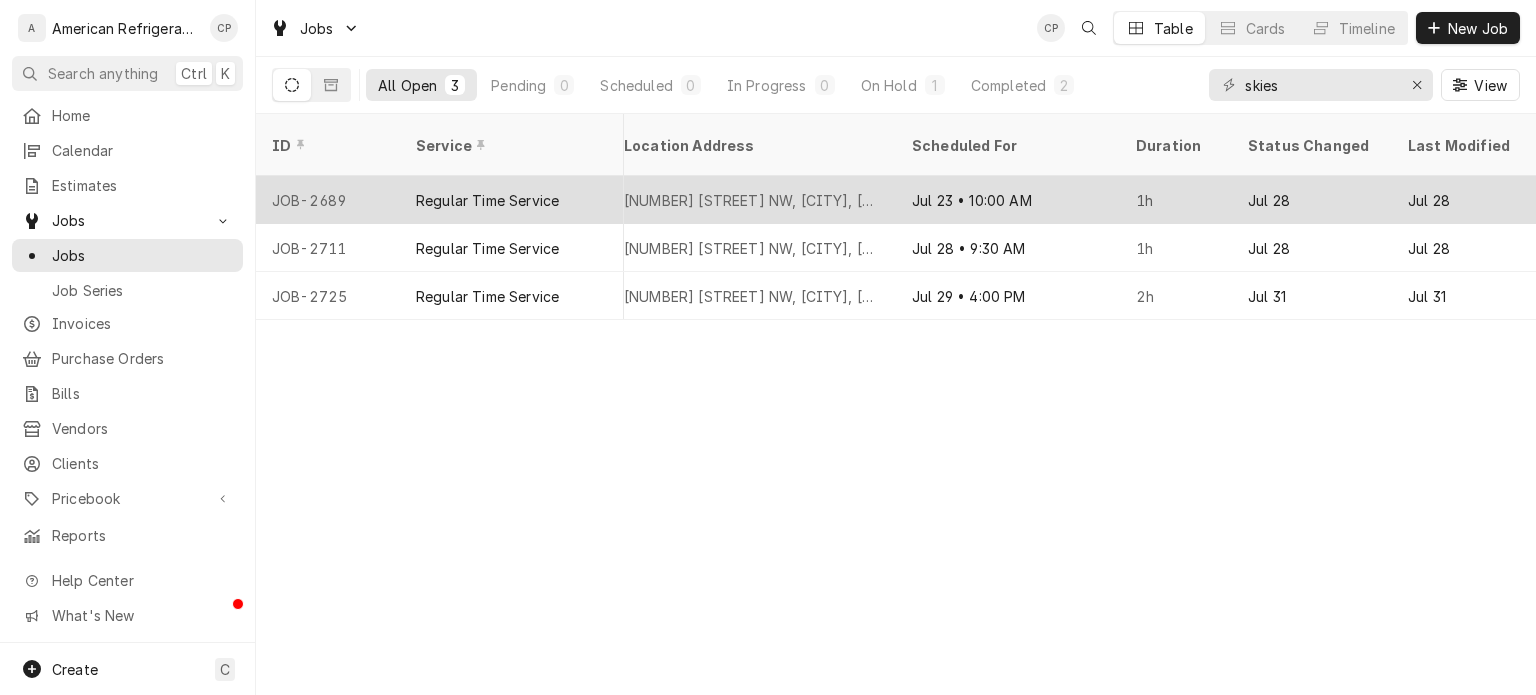 click on "Jul 23   • 10:00 AM" at bounding box center (1008, 200) 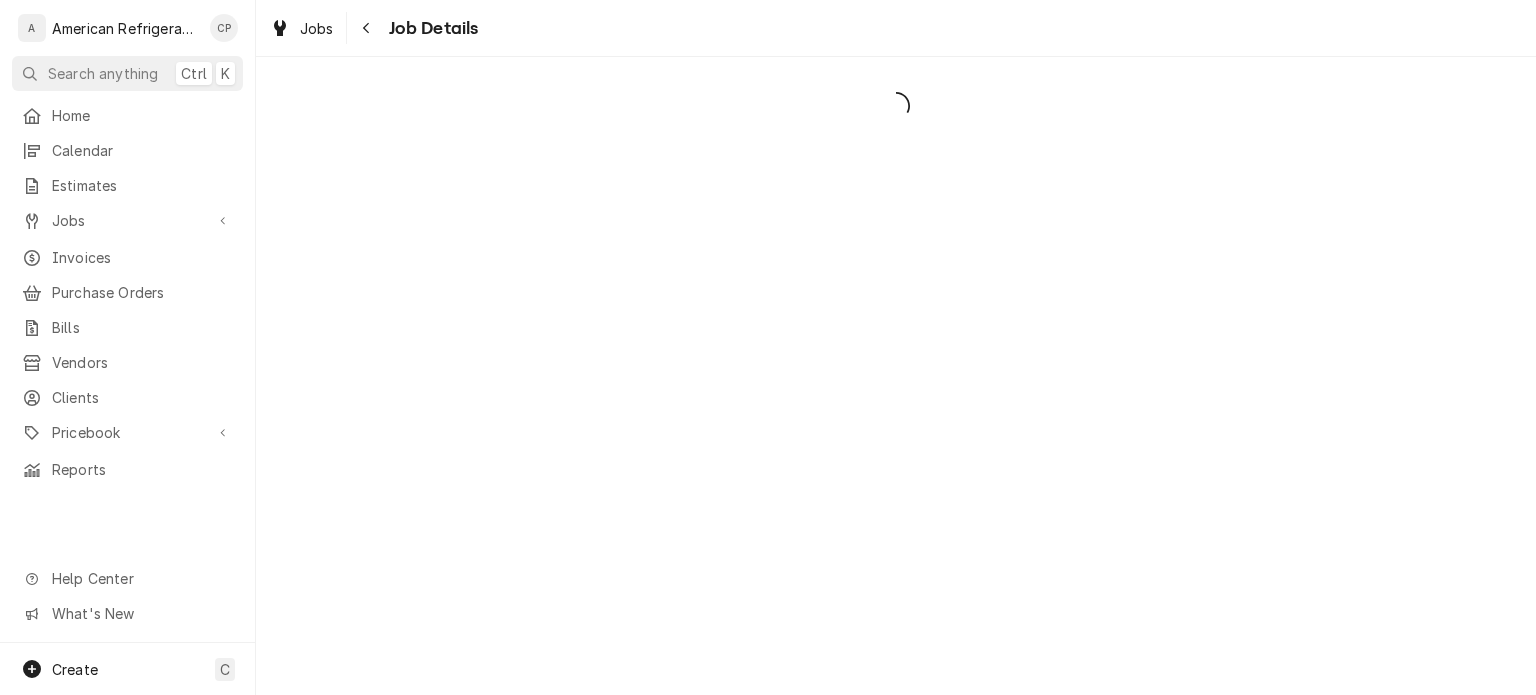 scroll, scrollTop: 0, scrollLeft: 0, axis: both 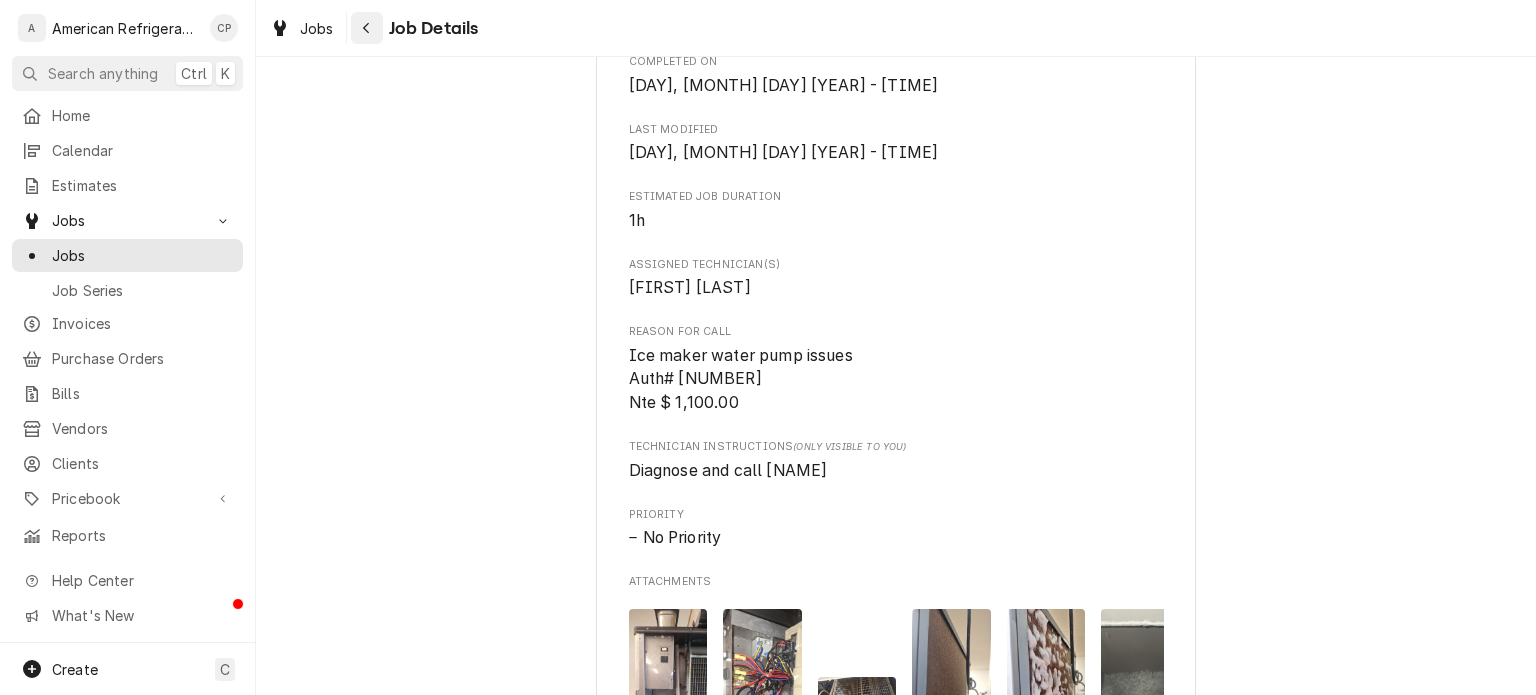 click at bounding box center [367, 28] 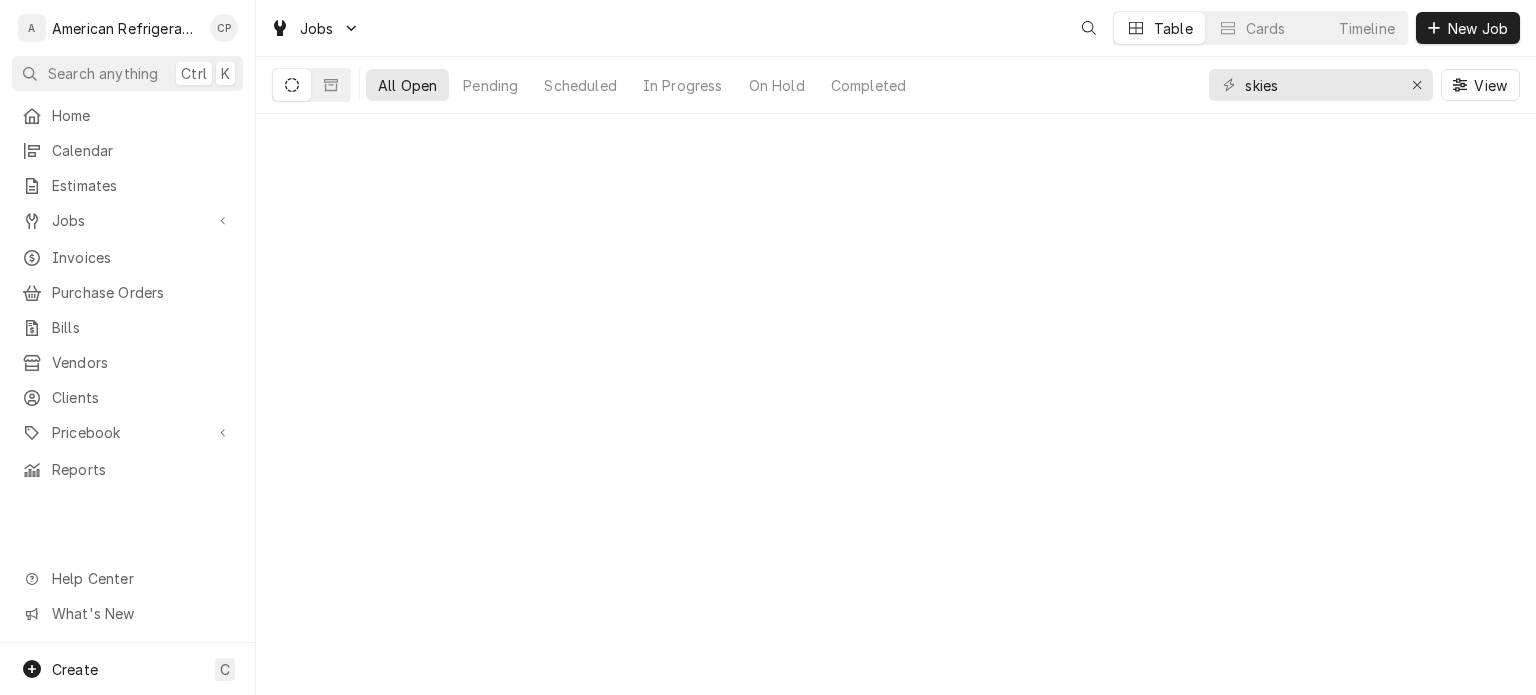 scroll, scrollTop: 0, scrollLeft: 0, axis: both 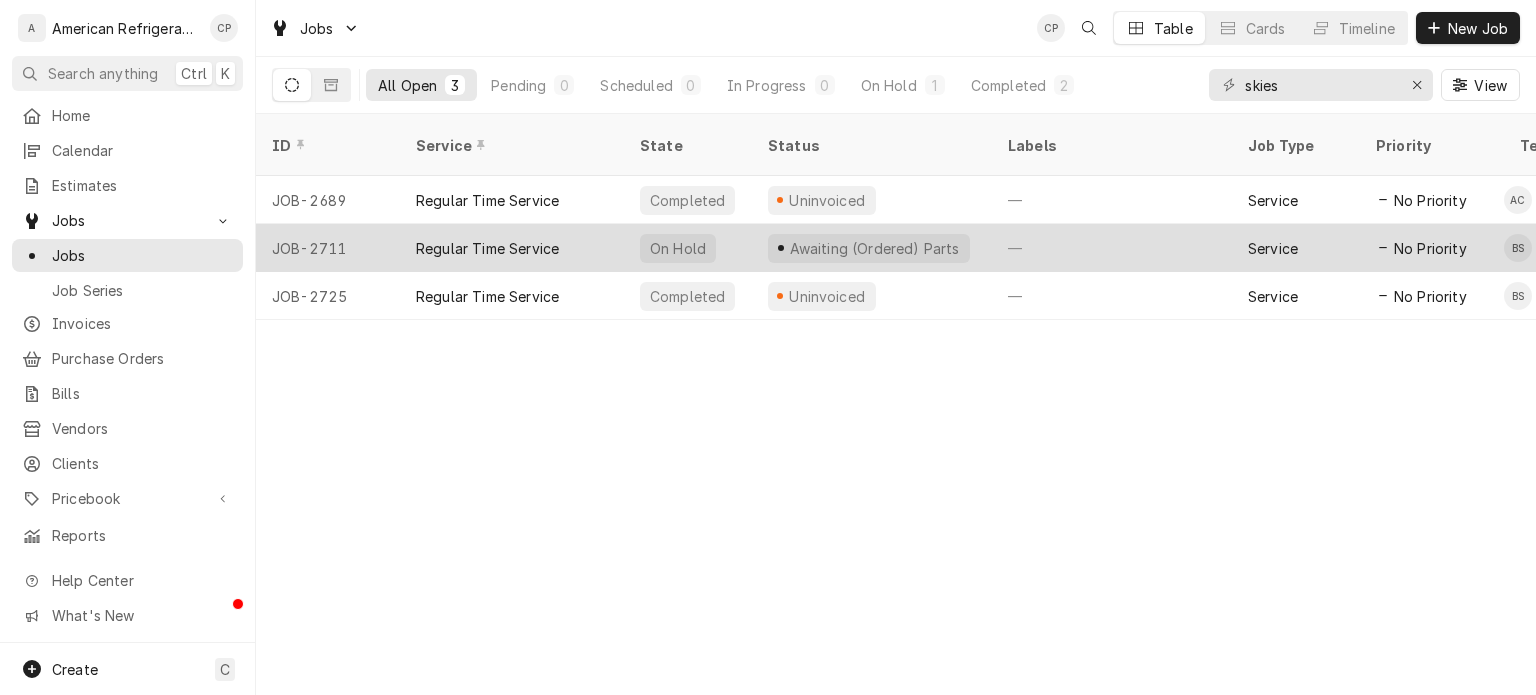 click on "Regular Time Service" at bounding box center (512, 248) 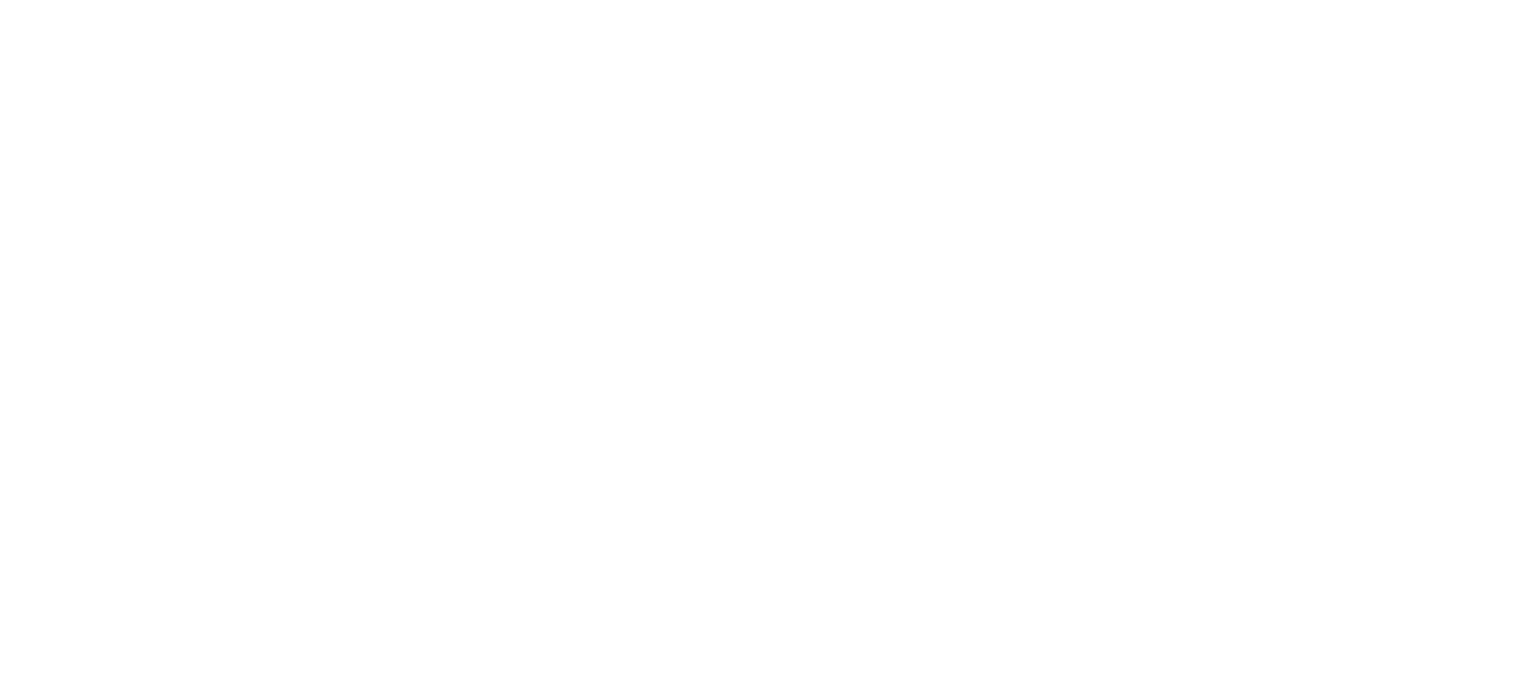 scroll, scrollTop: 0, scrollLeft: 0, axis: both 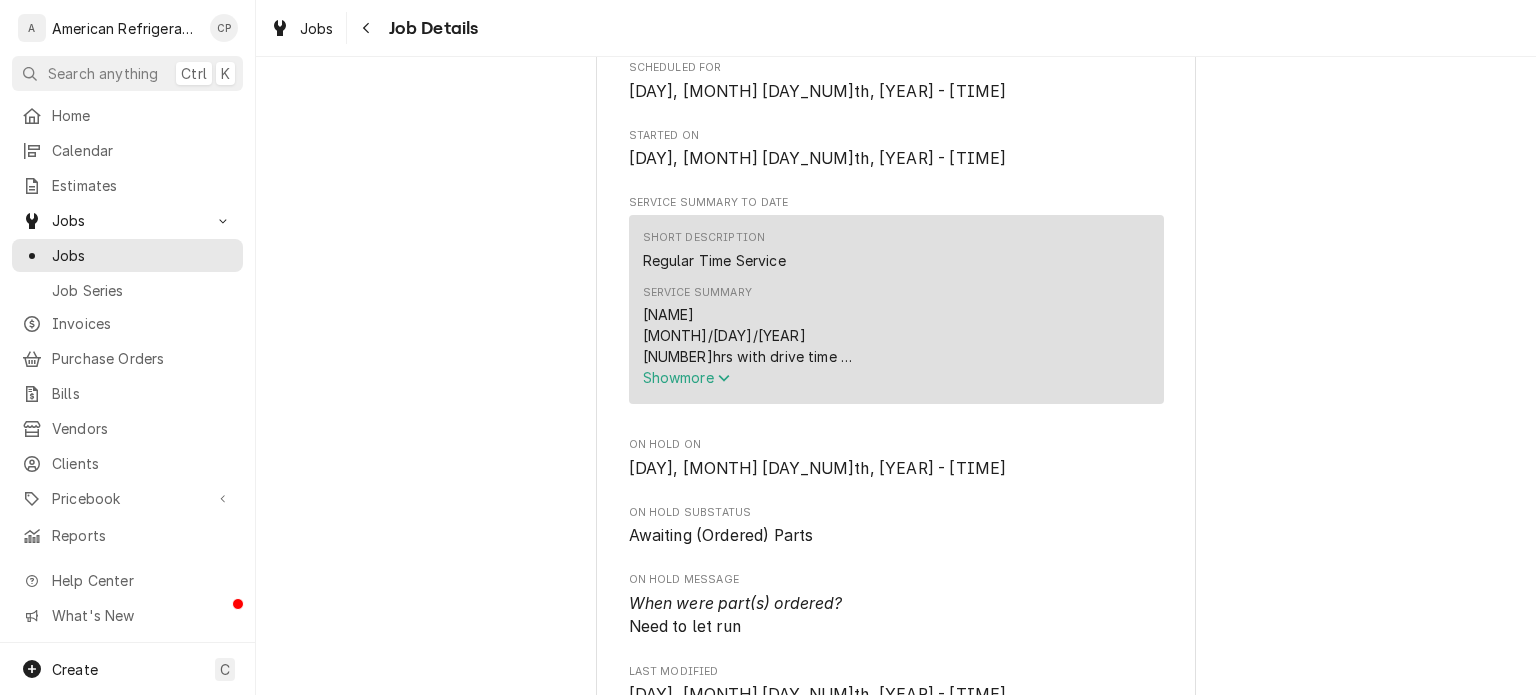click 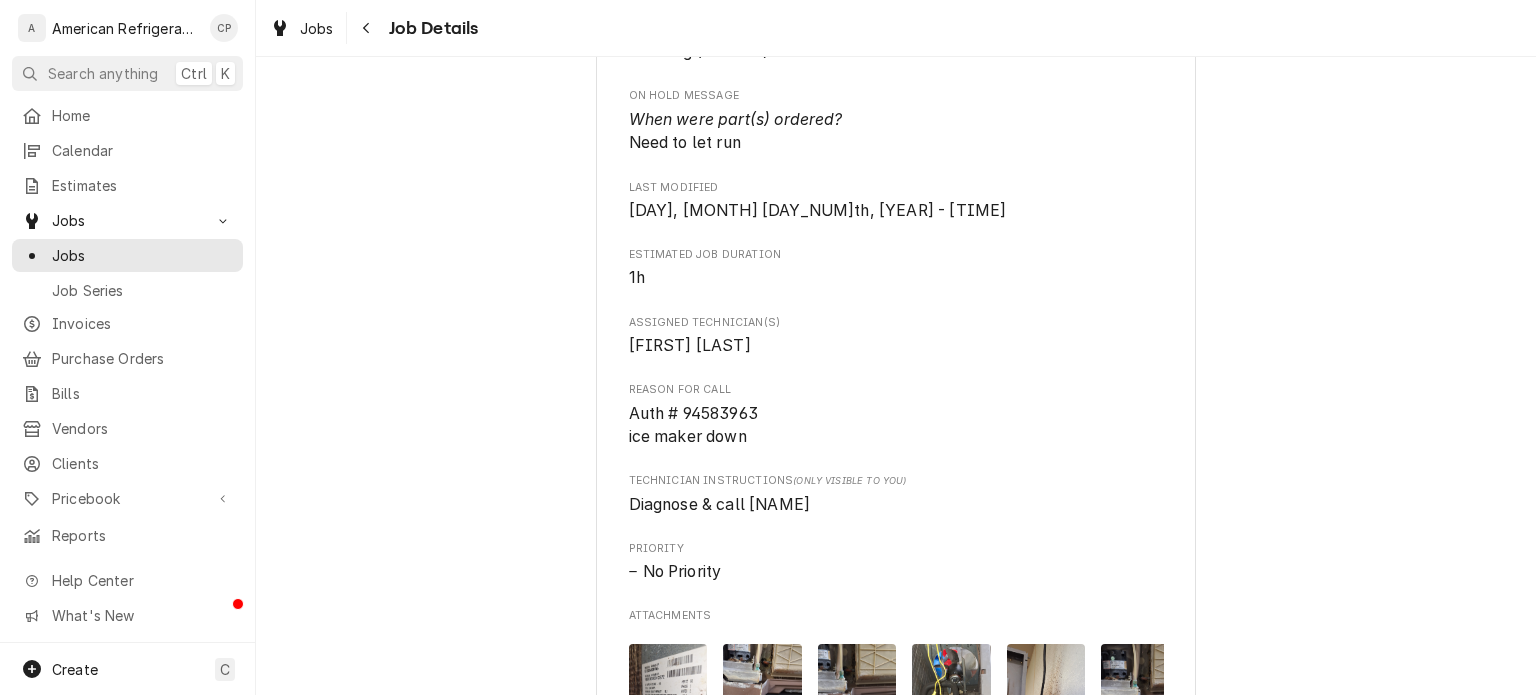 scroll, scrollTop: 1422, scrollLeft: 0, axis: vertical 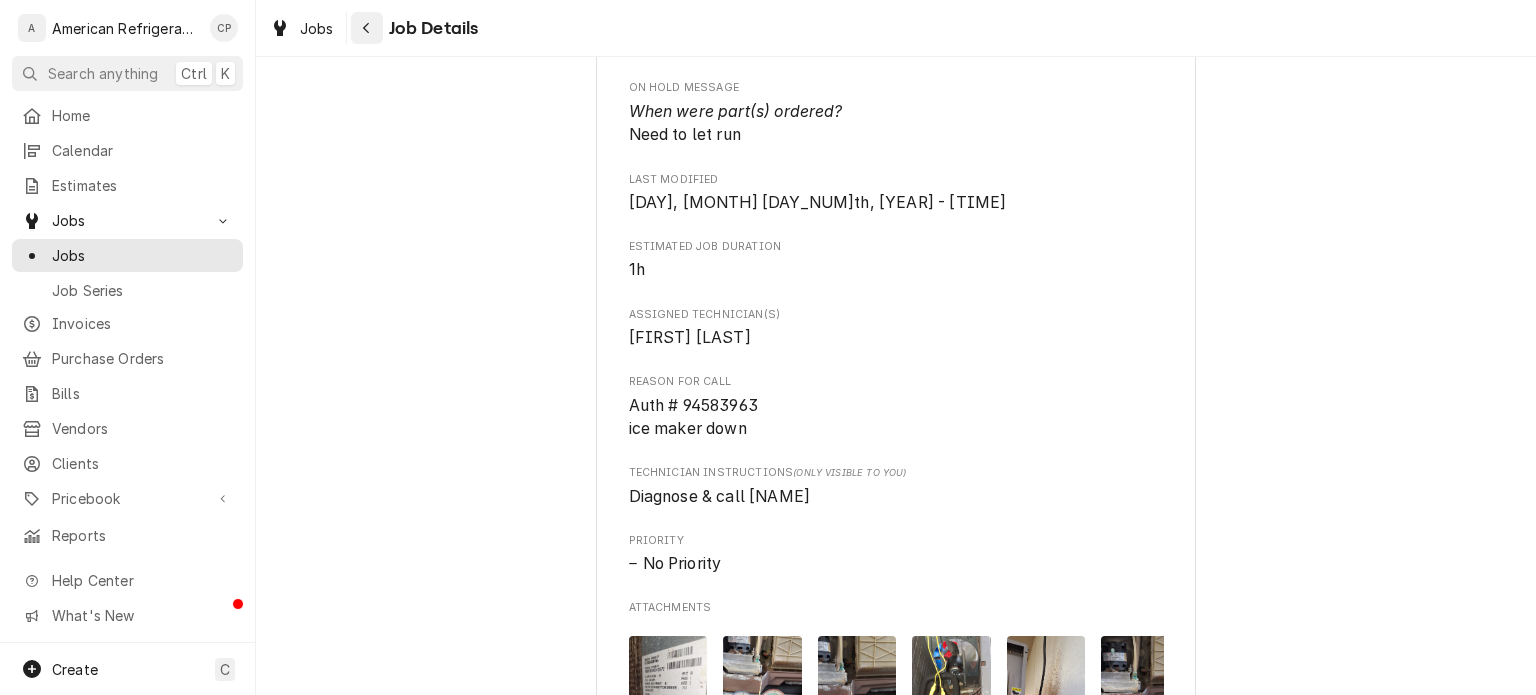 click 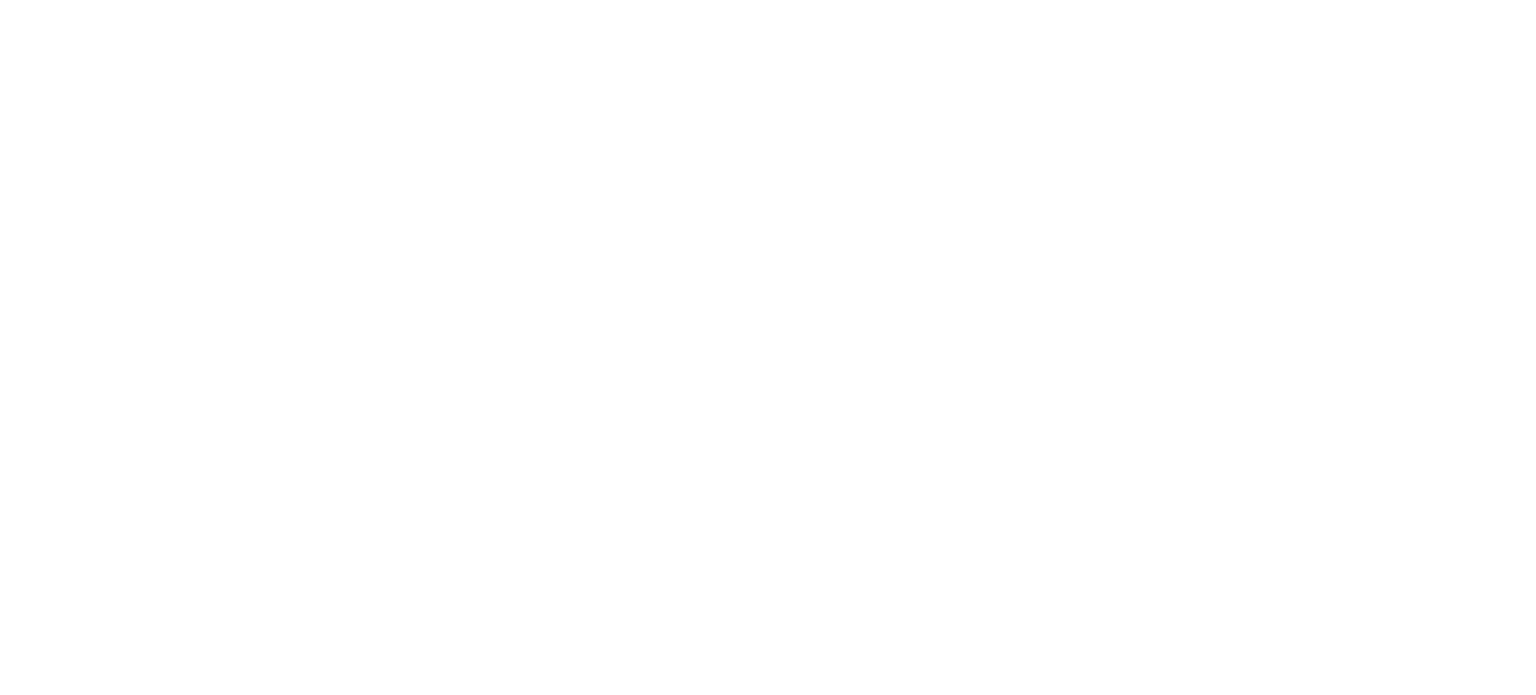 scroll, scrollTop: 0, scrollLeft: 0, axis: both 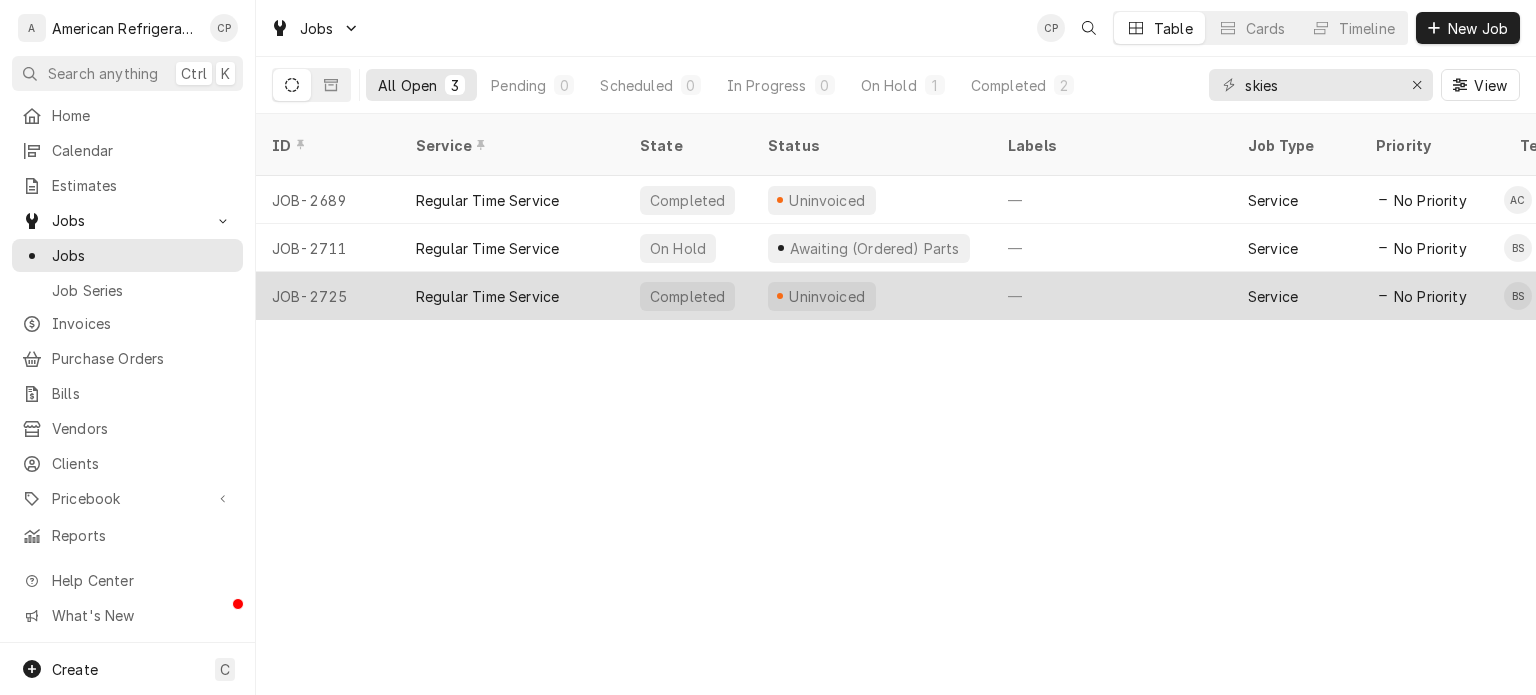 click on "JOB-2725" at bounding box center (328, 296) 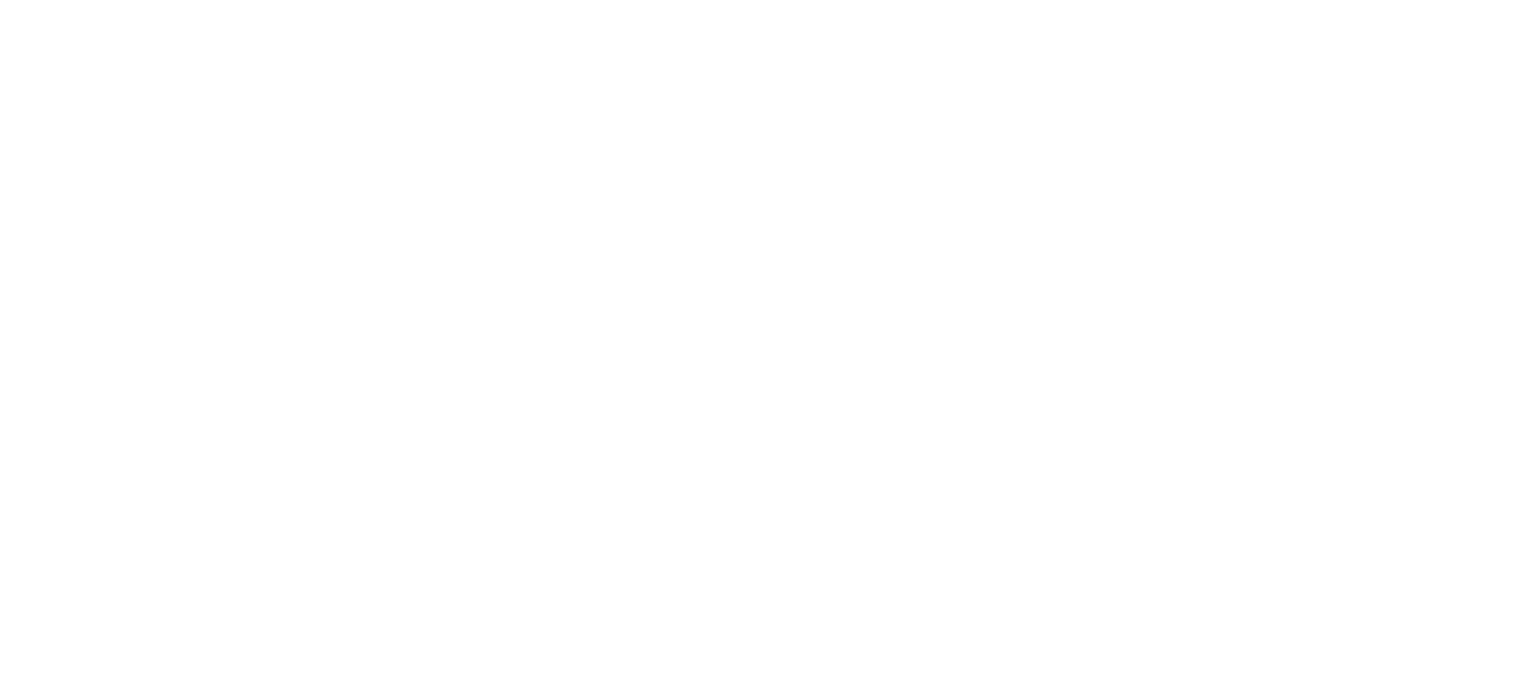 scroll, scrollTop: 0, scrollLeft: 0, axis: both 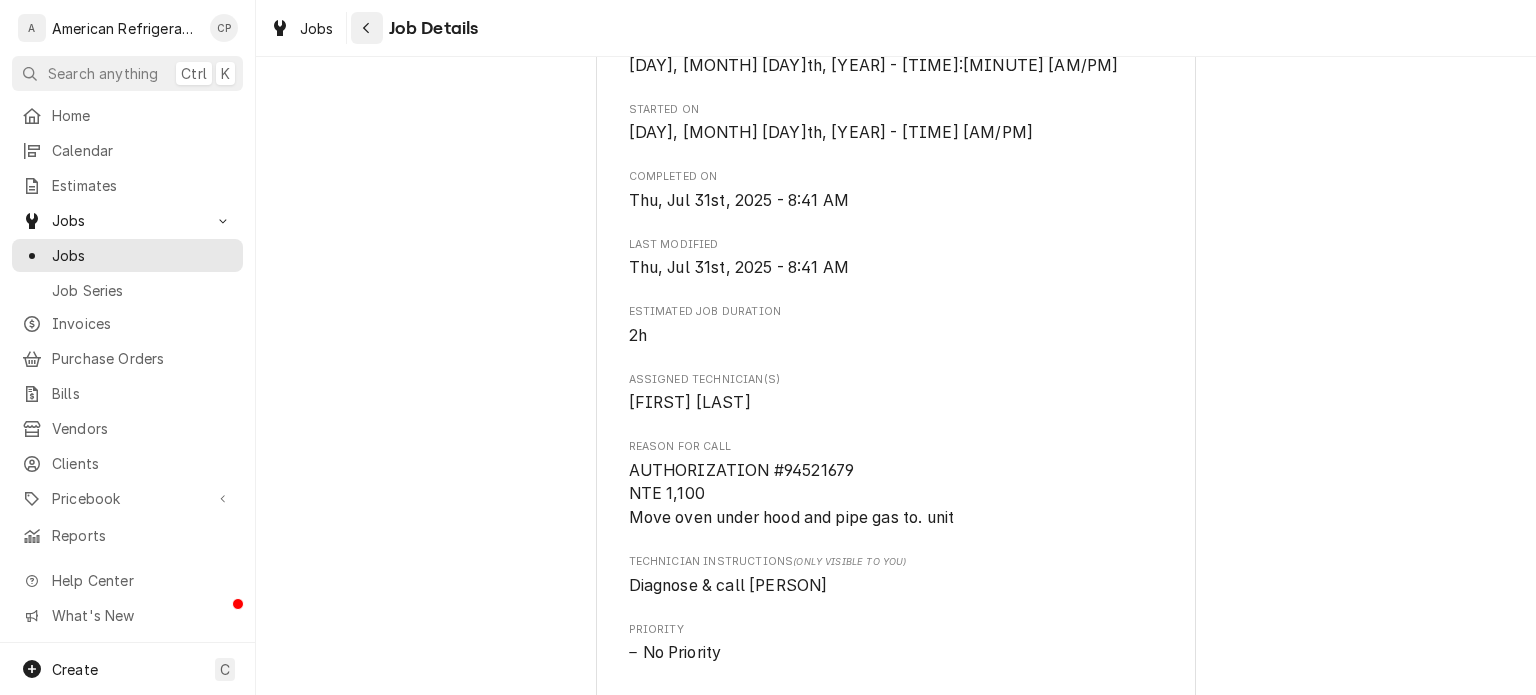 click 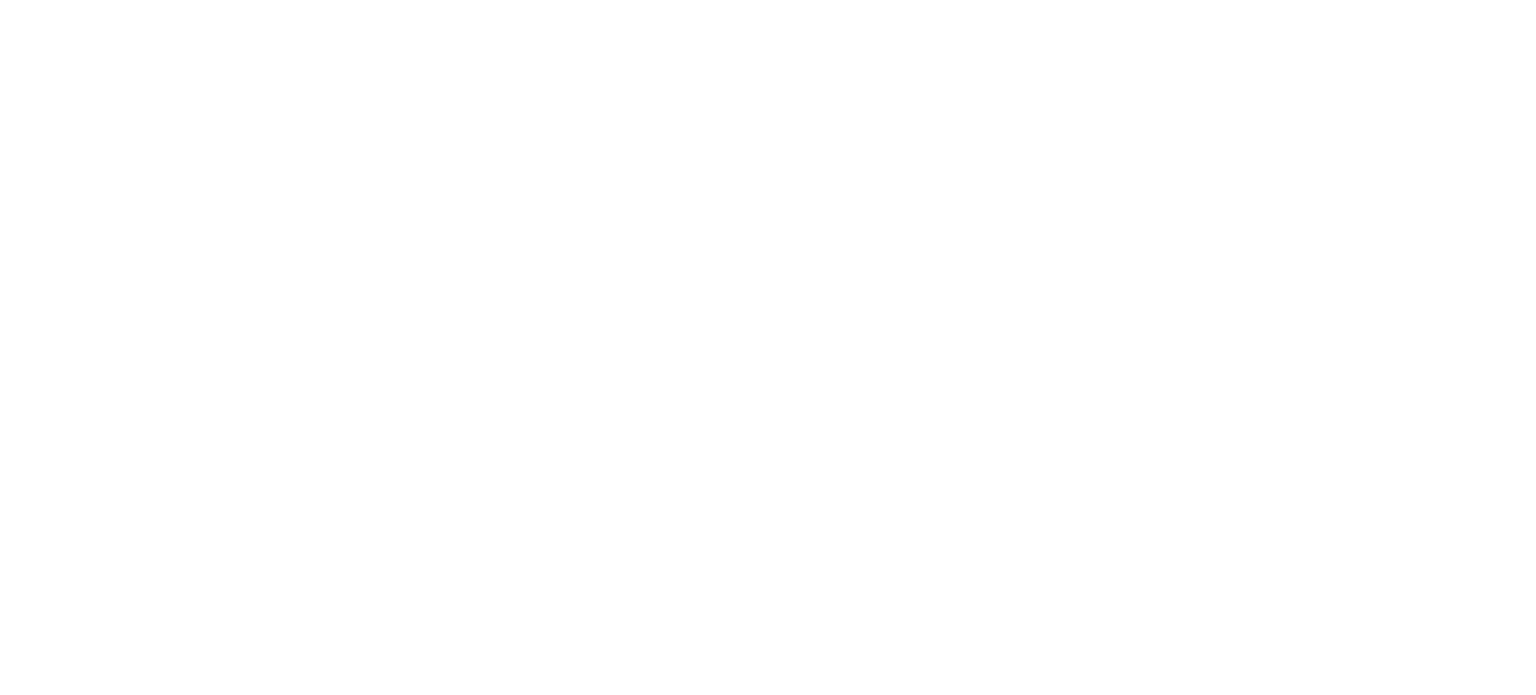 scroll, scrollTop: 0, scrollLeft: 0, axis: both 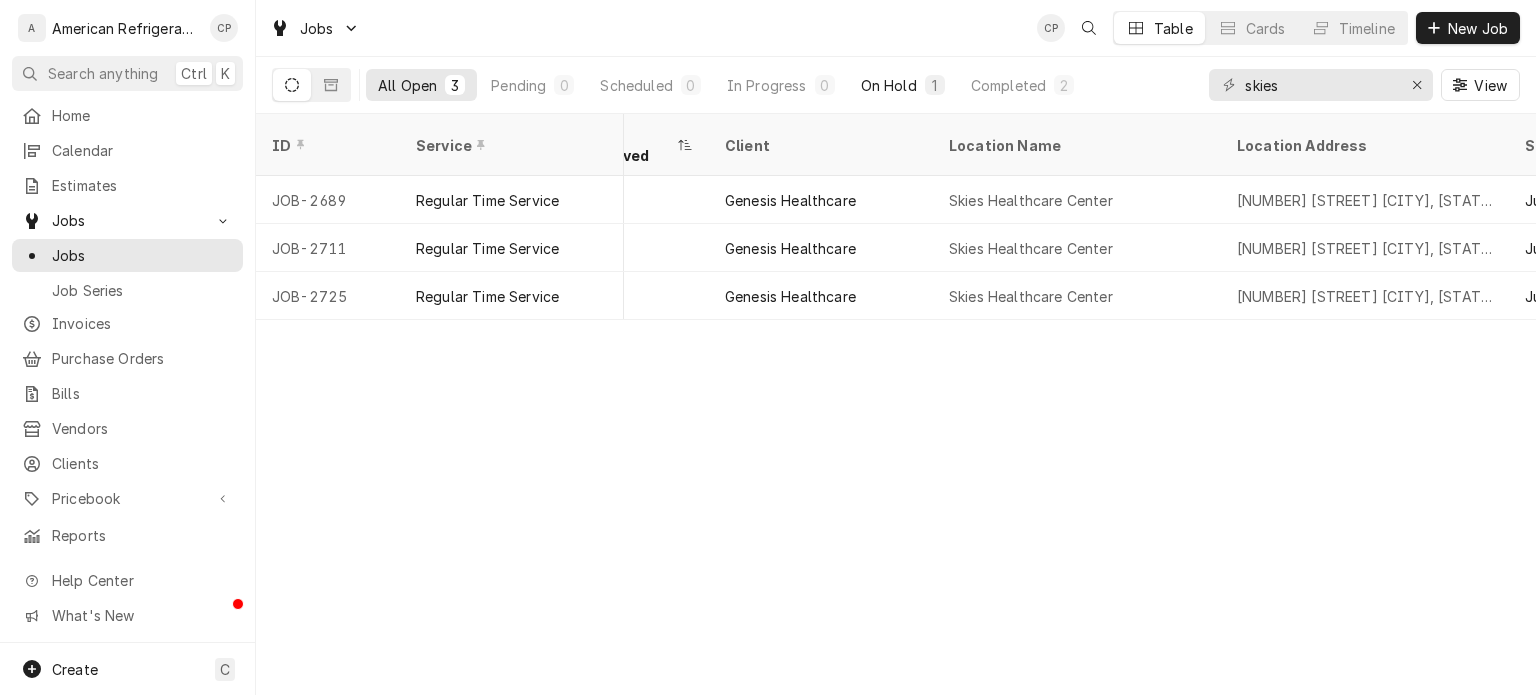 click on "On Hold" at bounding box center (889, 85) 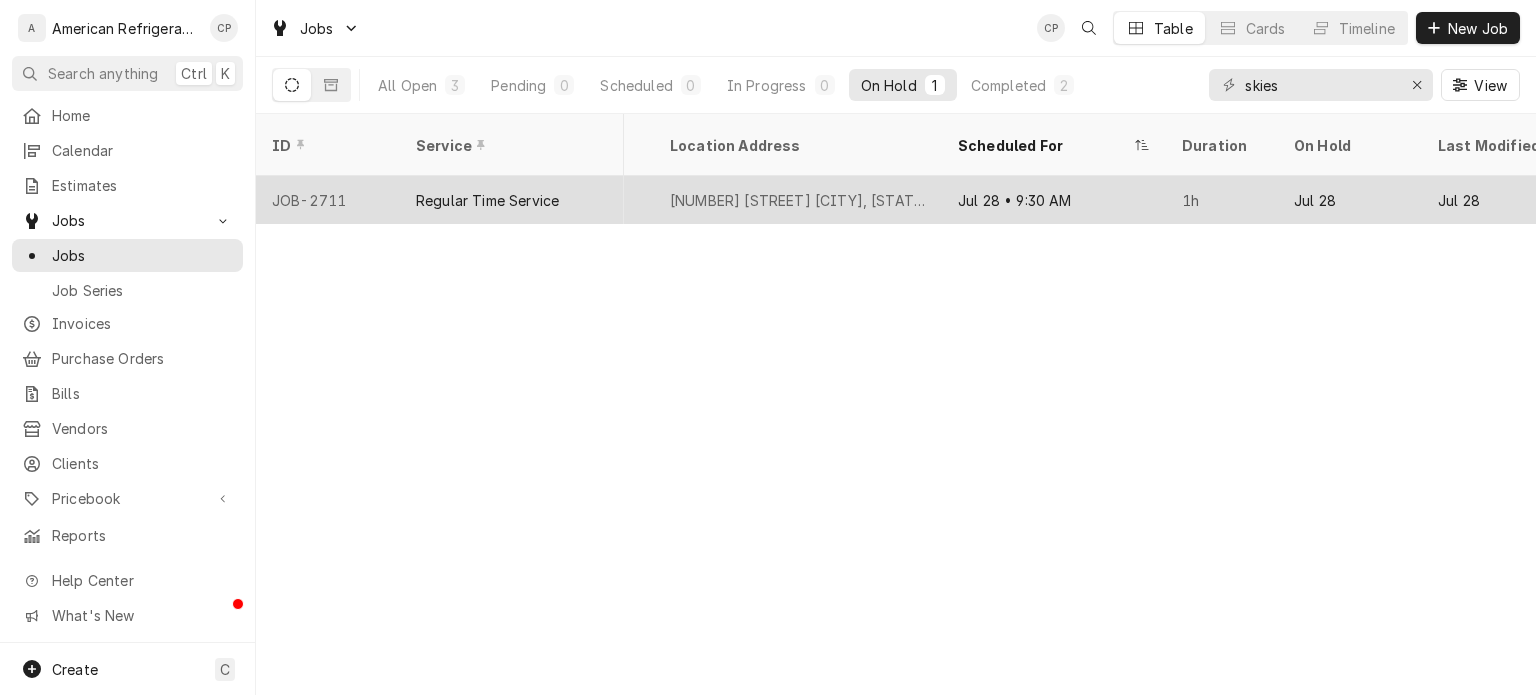 scroll, scrollTop: 0, scrollLeft: 1466, axis: horizontal 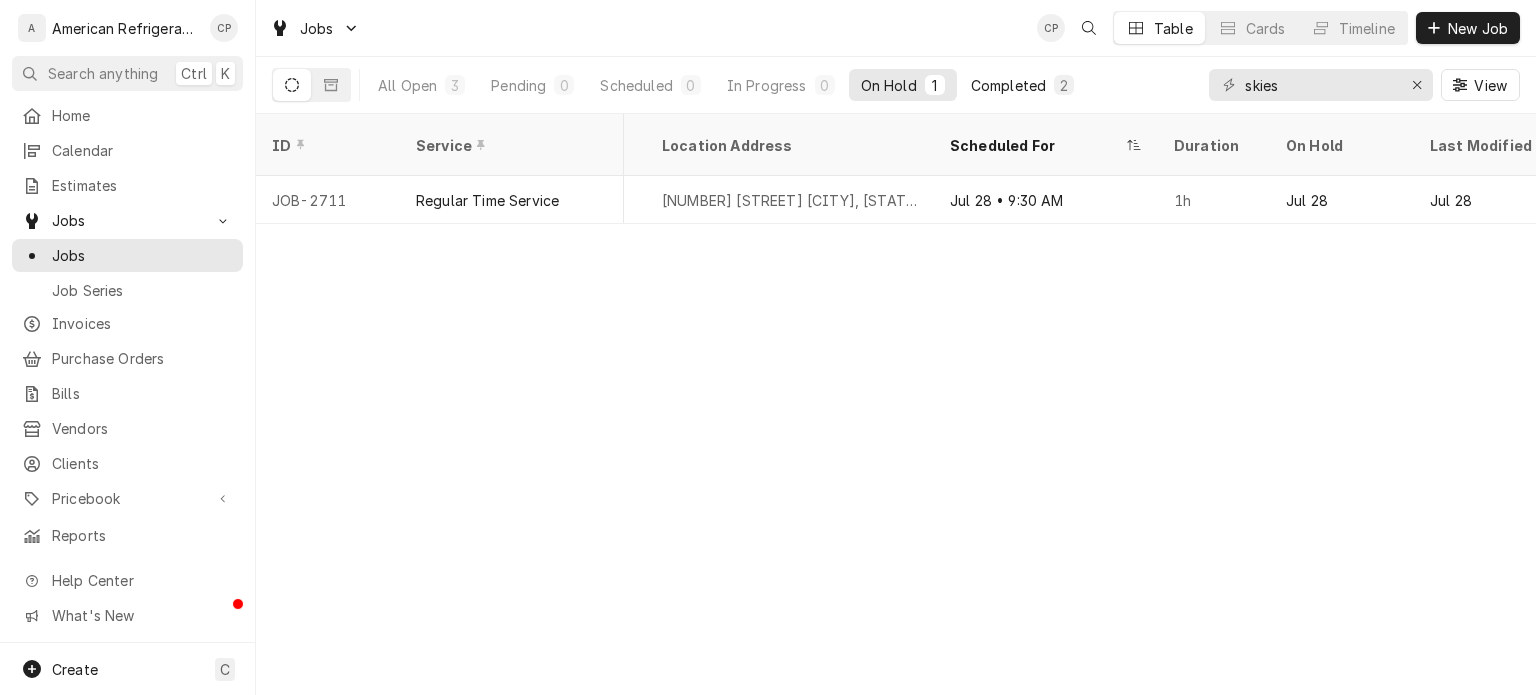 click on "Completed" at bounding box center [1008, 85] 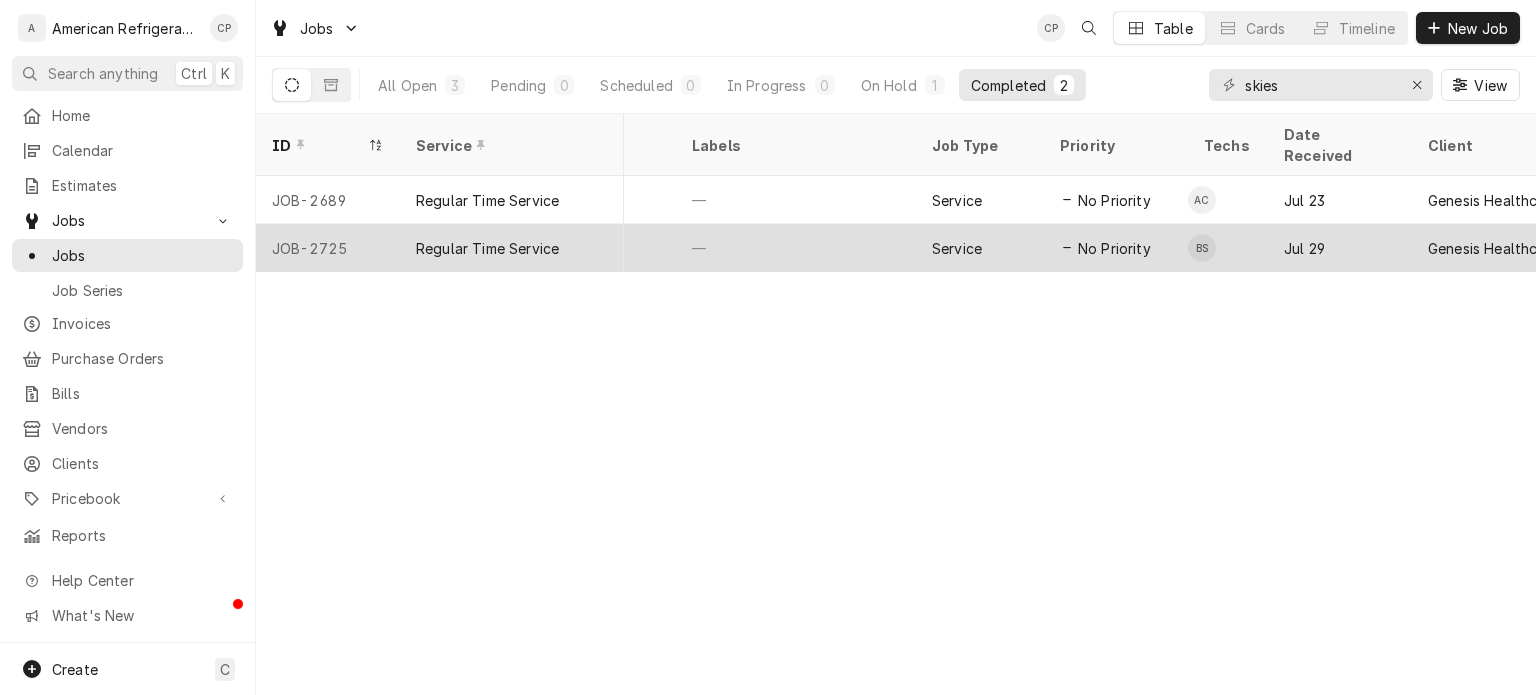 scroll, scrollTop: 0, scrollLeft: 0, axis: both 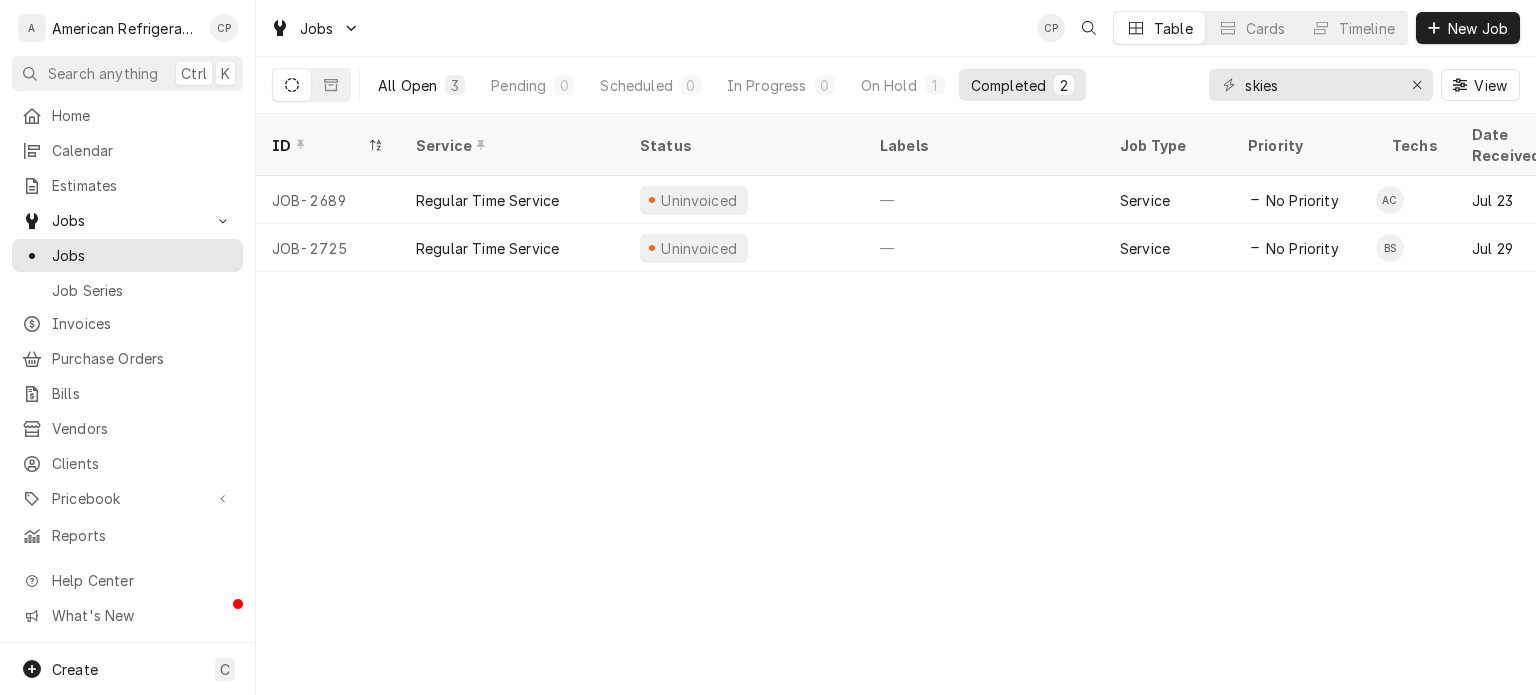 click on "All Open" at bounding box center (407, 85) 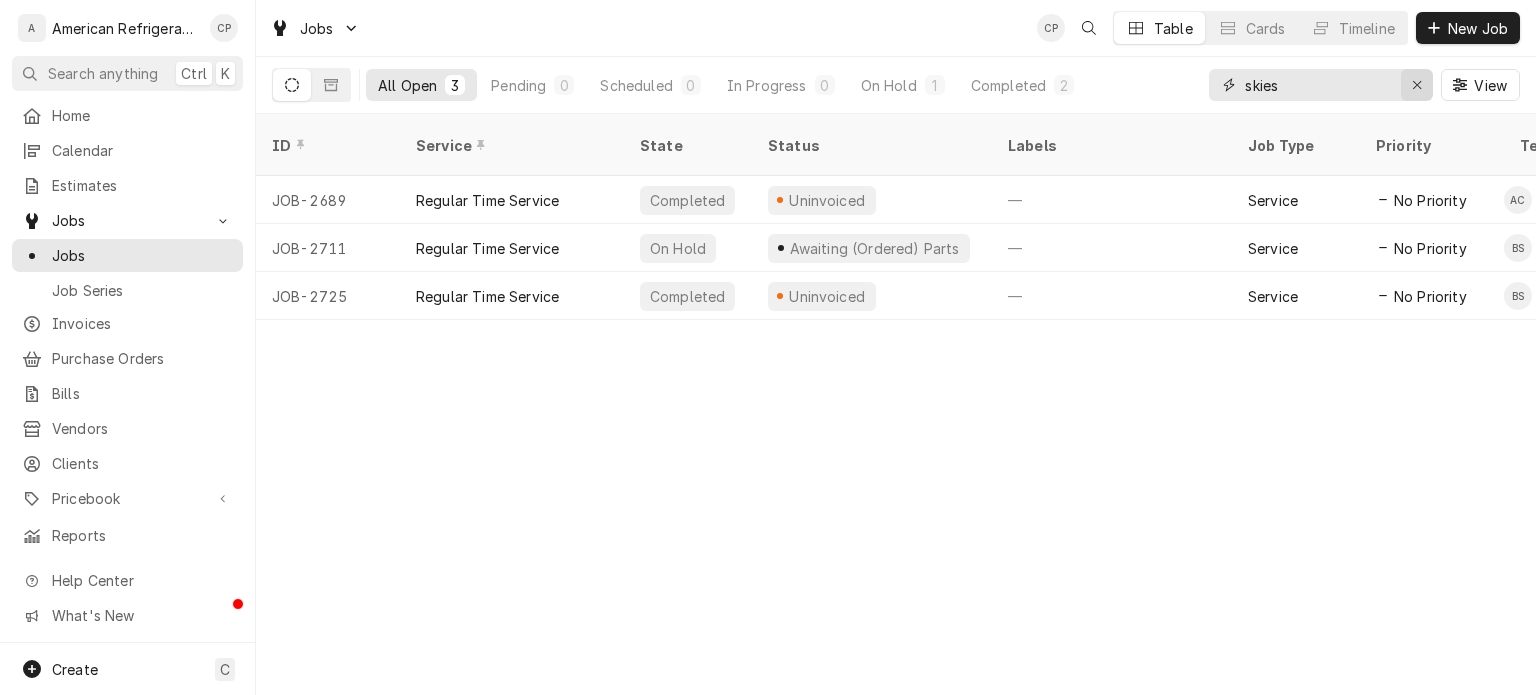 click 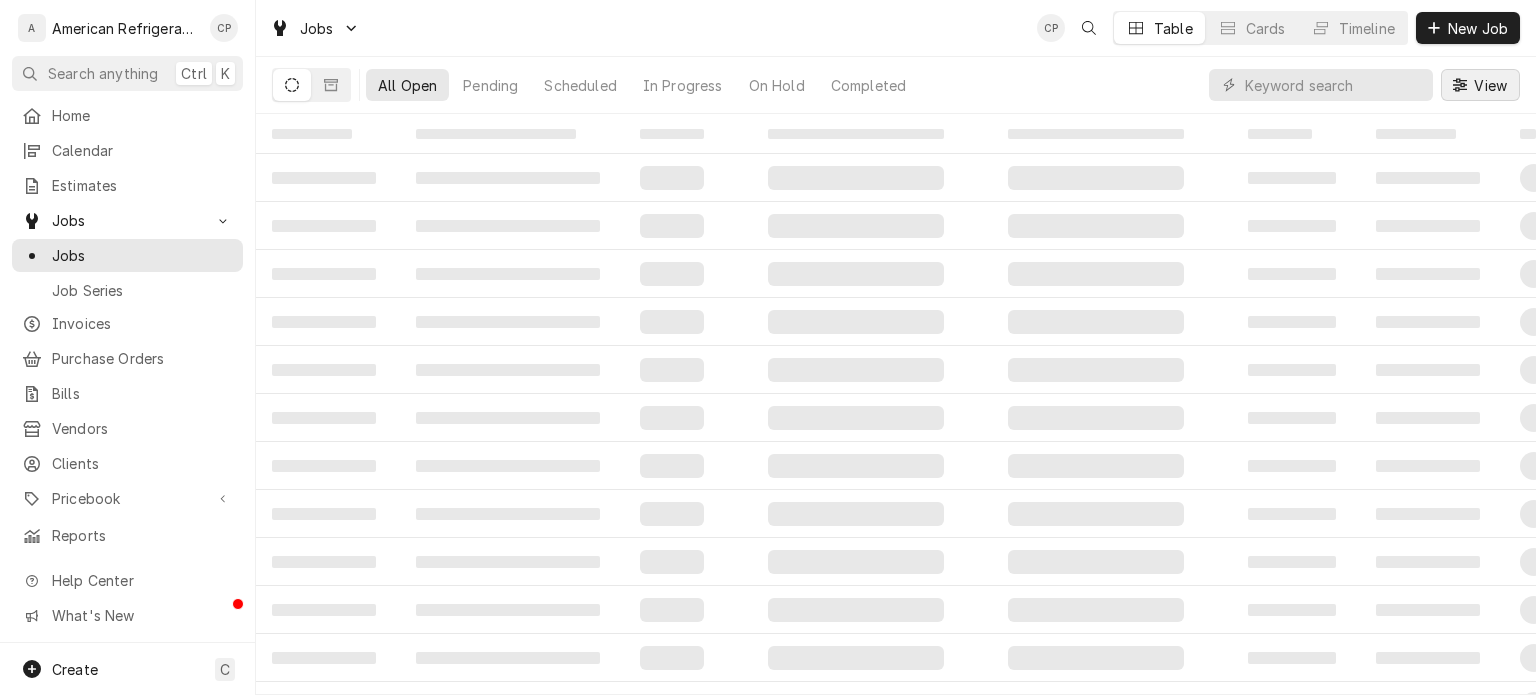 click on "View" at bounding box center (1480, 85) 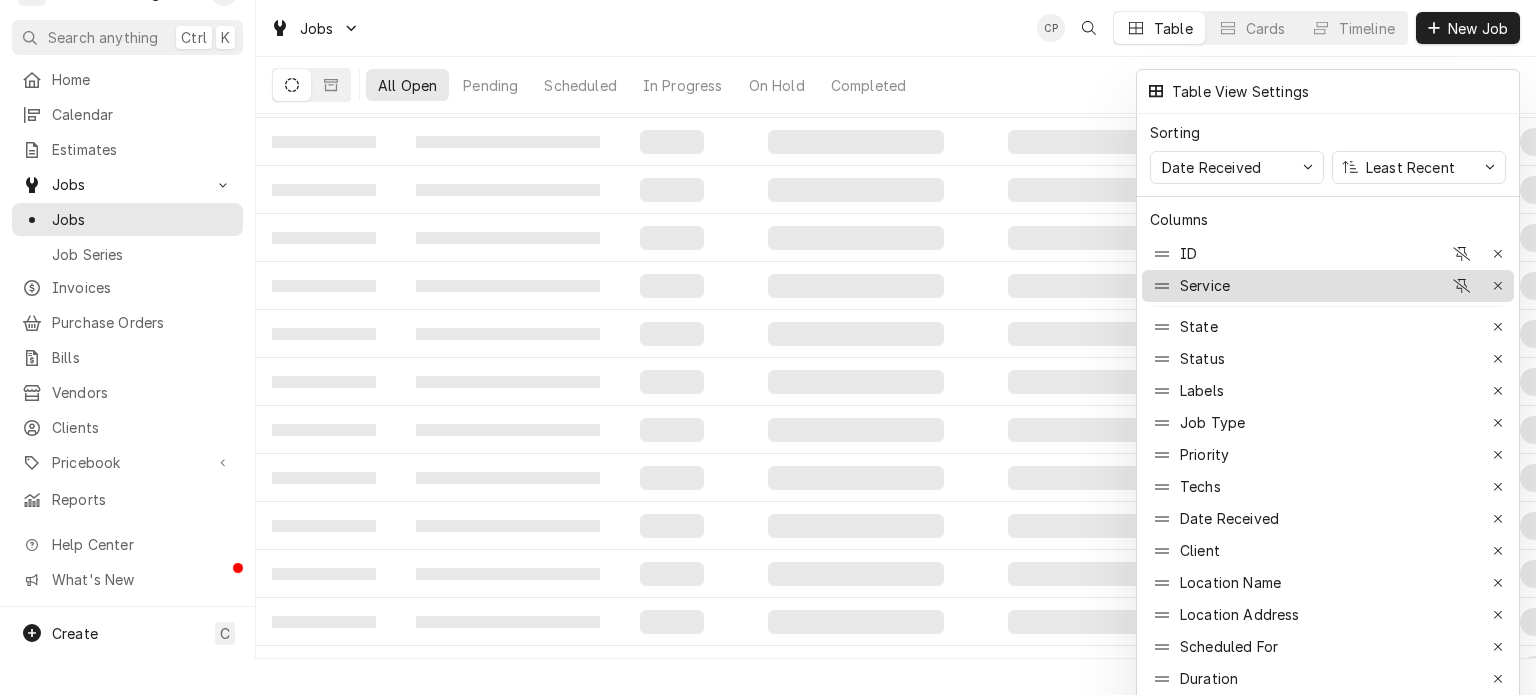 scroll, scrollTop: 137, scrollLeft: 0, axis: vertical 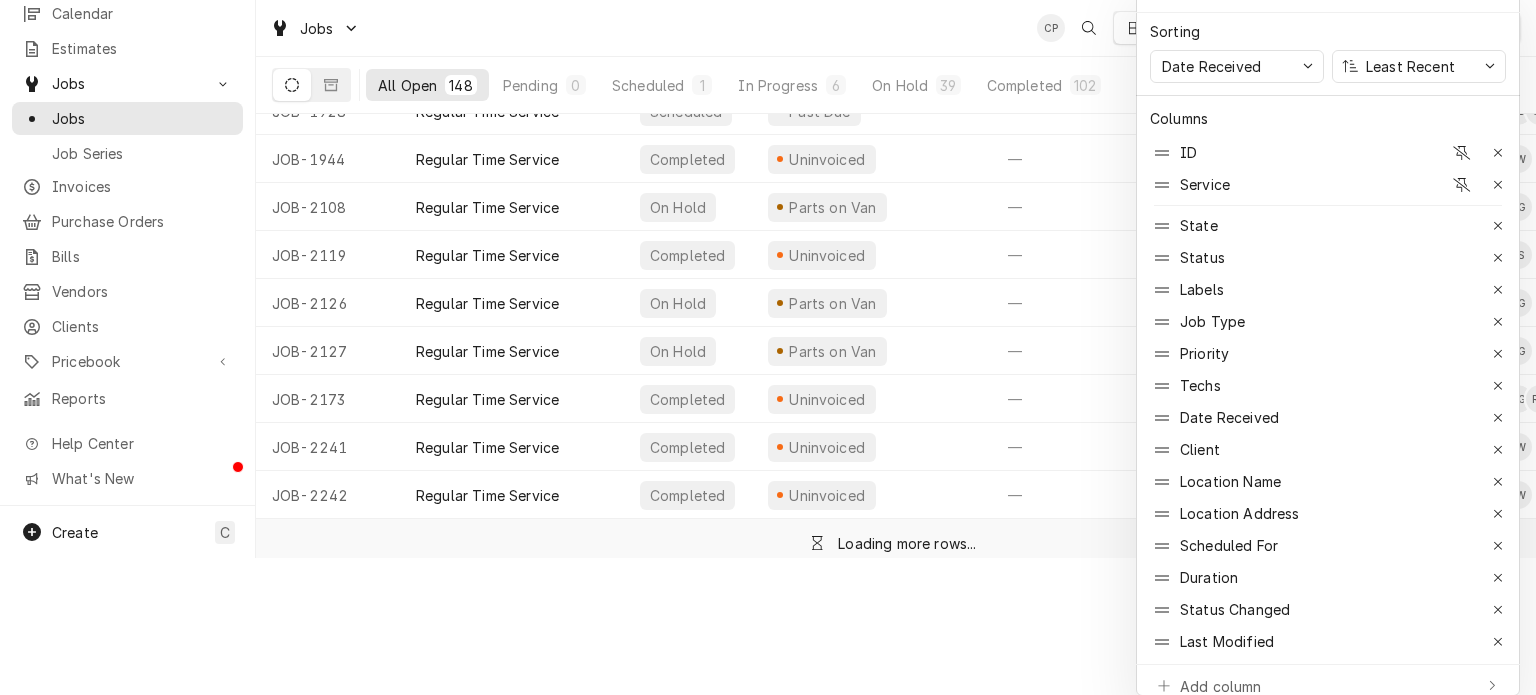 click at bounding box center (768, 347) 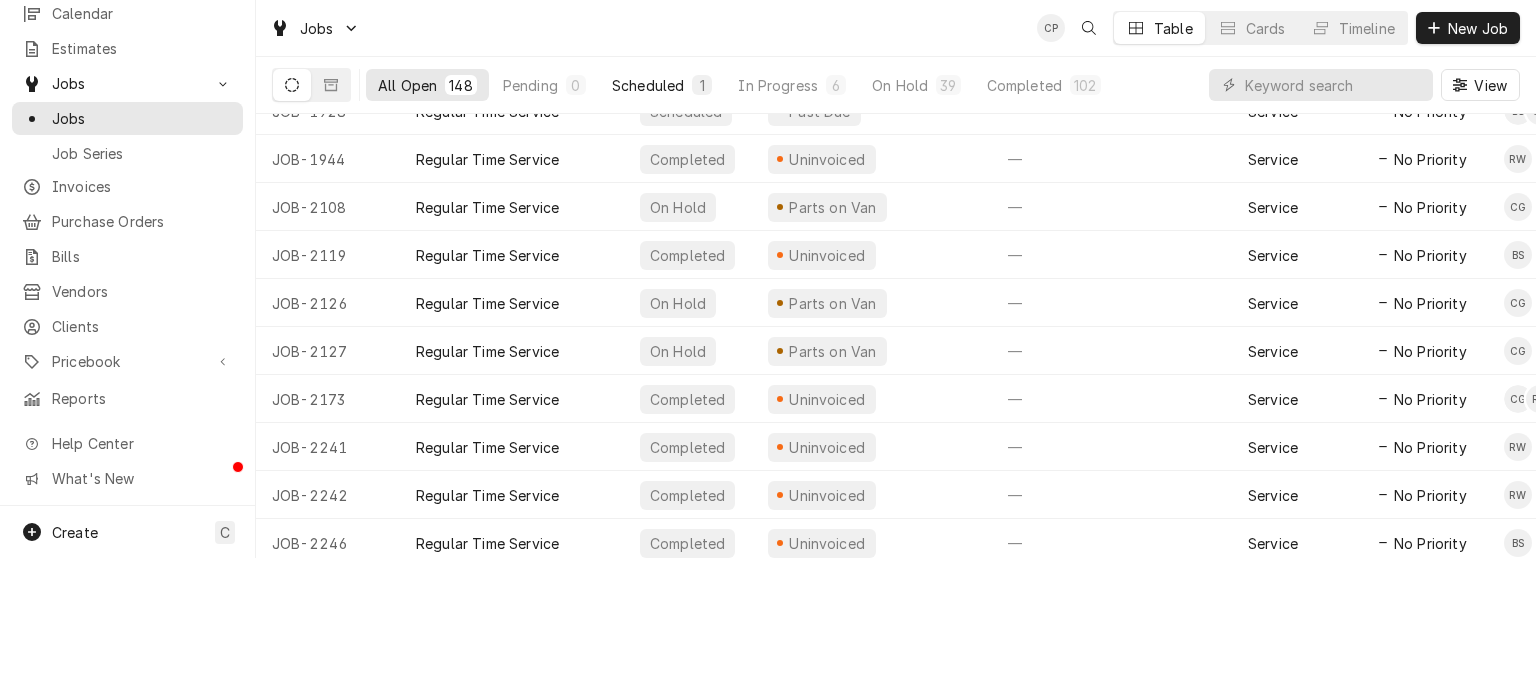 click on "Scheduled 1" at bounding box center [662, 85] 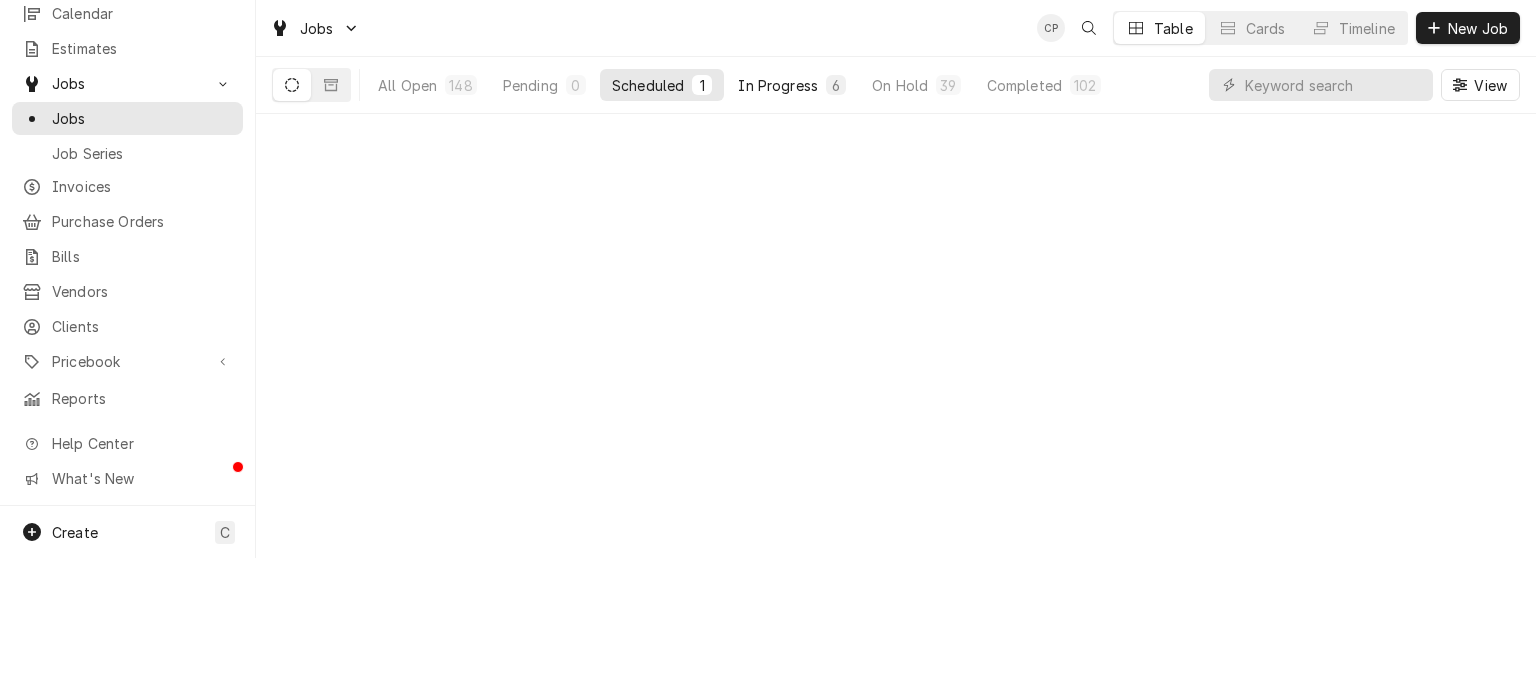 click on "In Progress" at bounding box center (778, 85) 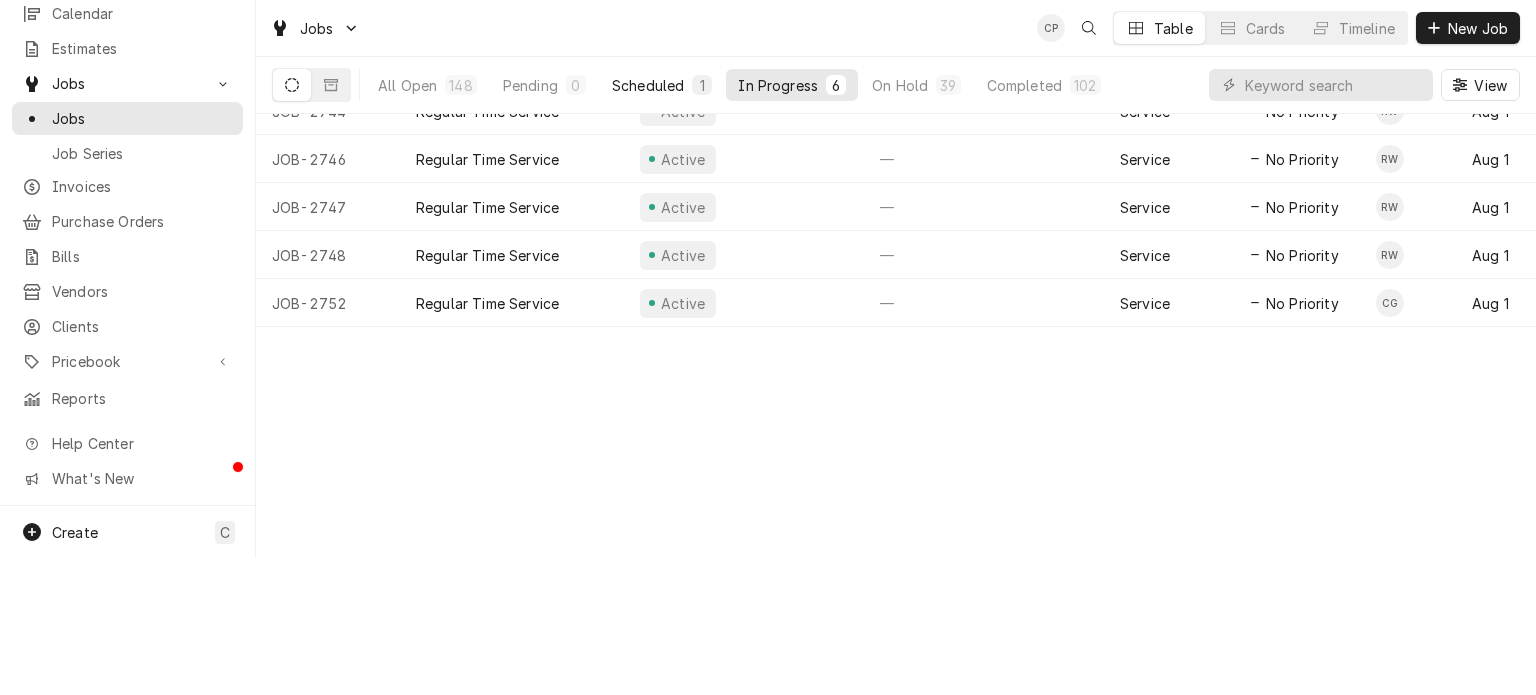 click on "Scheduled" at bounding box center (648, 85) 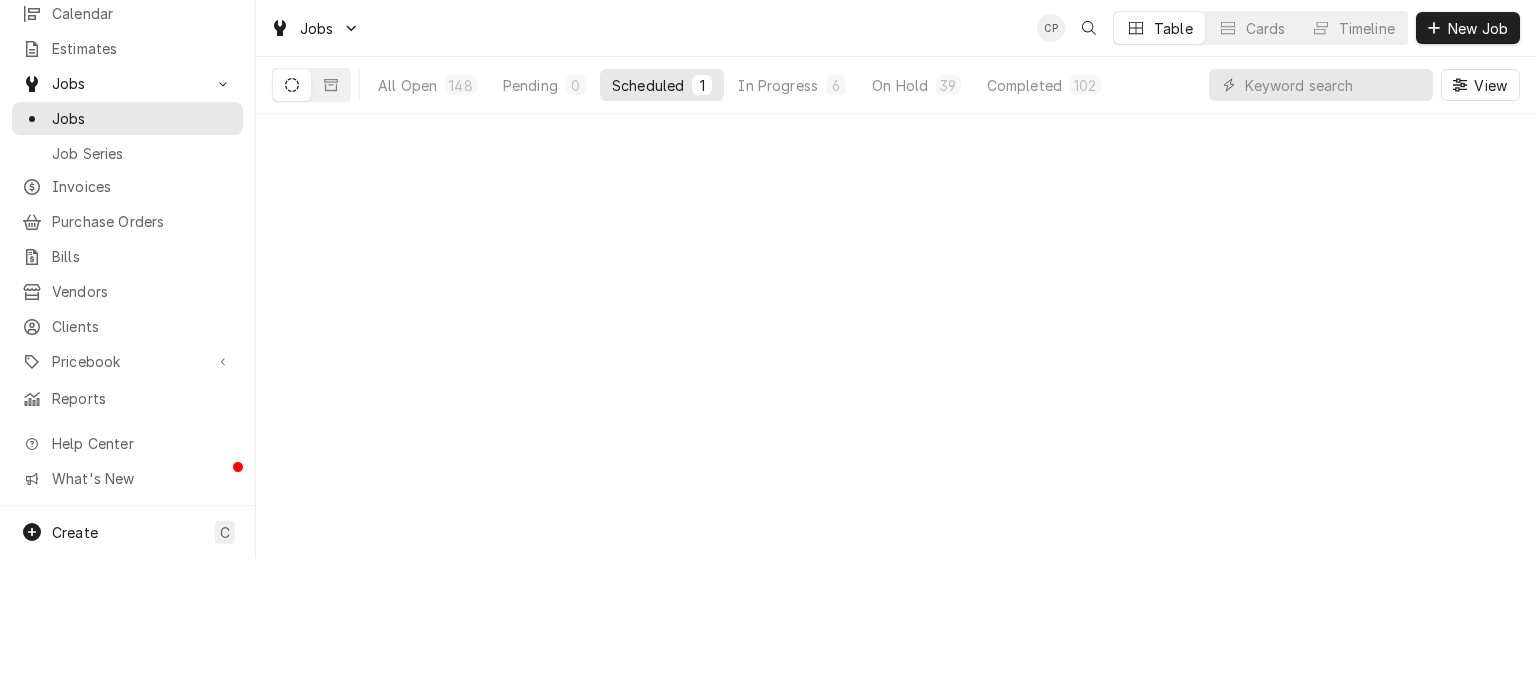 click on "Scheduled" at bounding box center (648, 85) 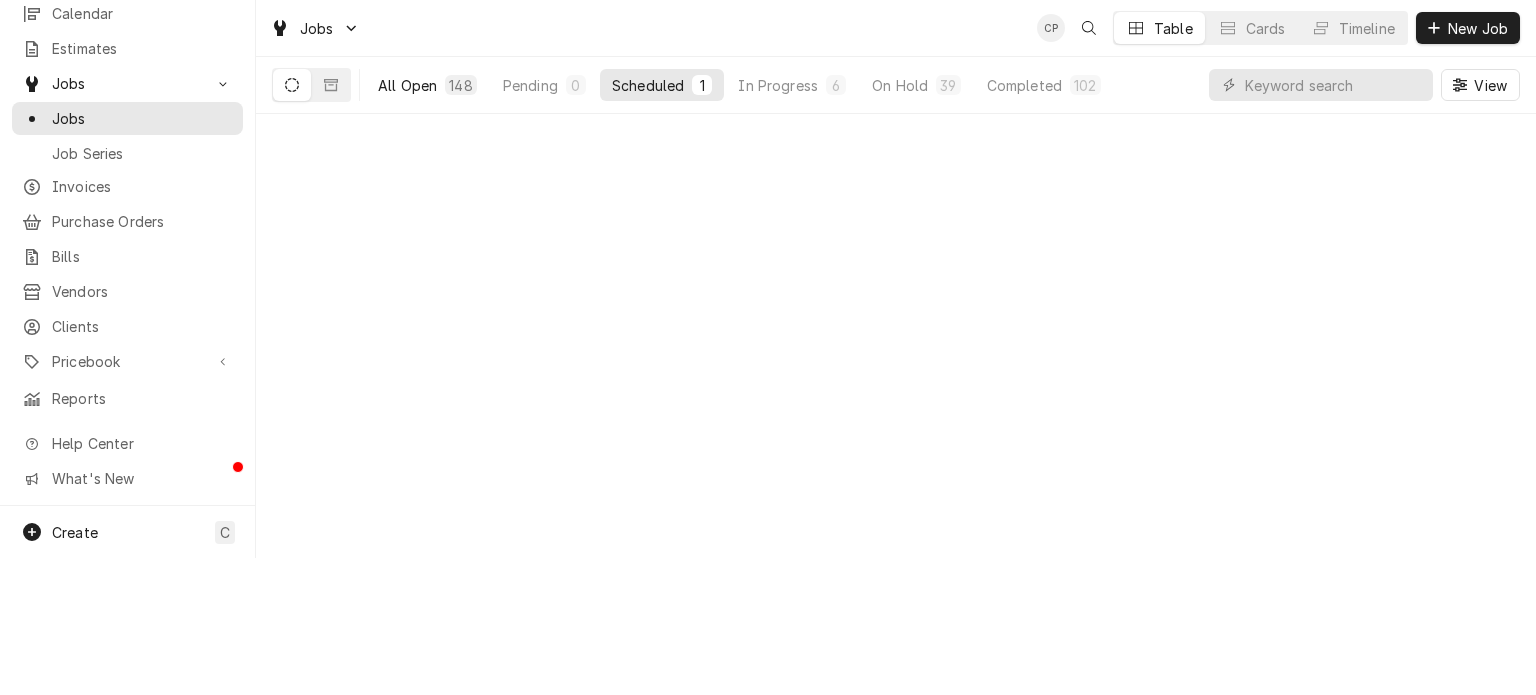 click on "148" at bounding box center [460, 85] 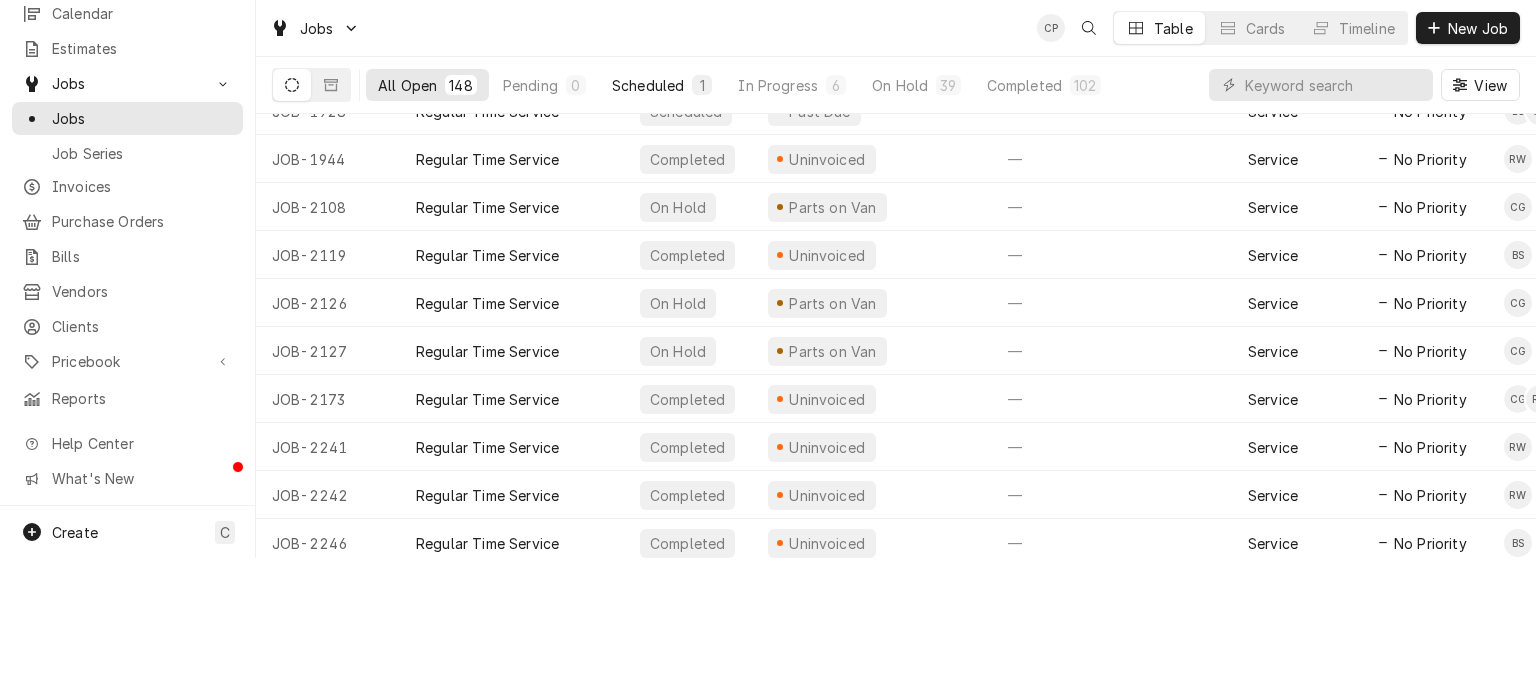 click on "Scheduled" at bounding box center (648, 85) 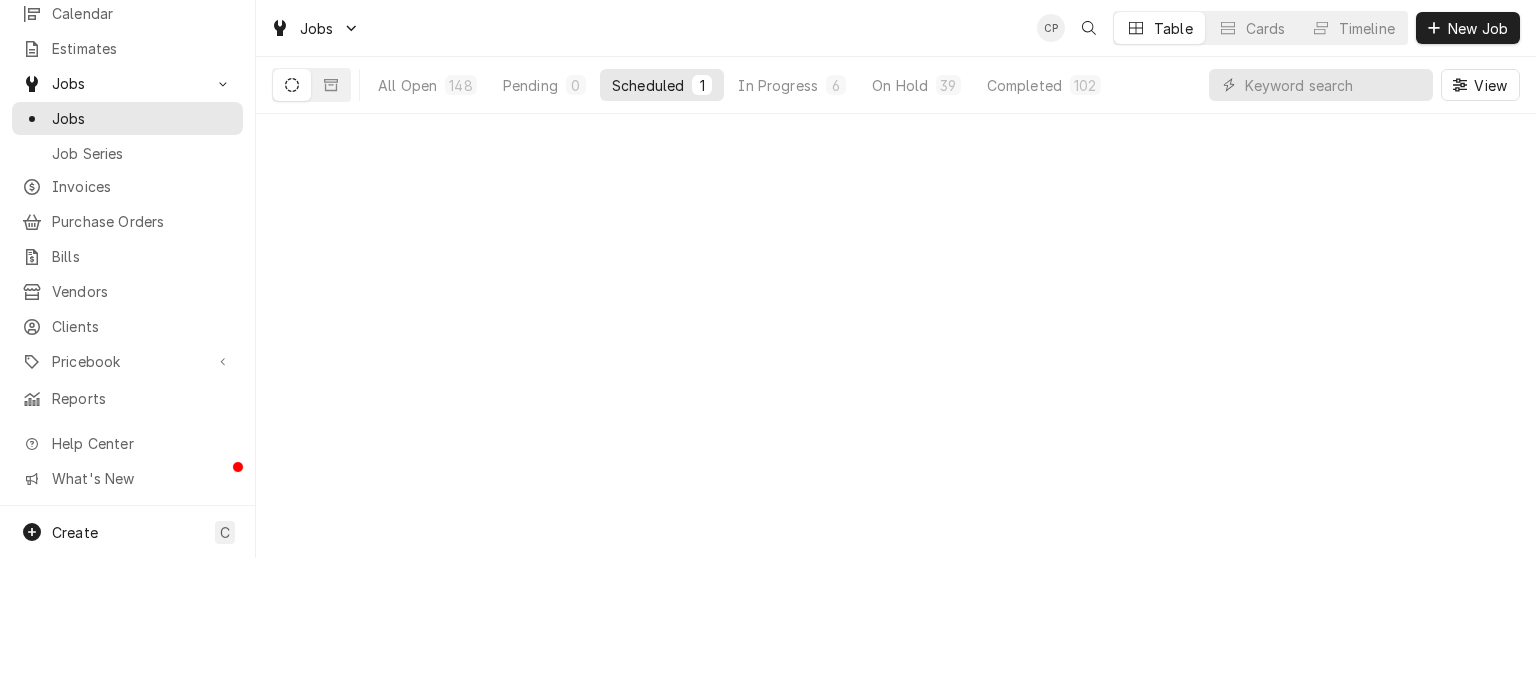 click on "Scheduled" at bounding box center (648, 85) 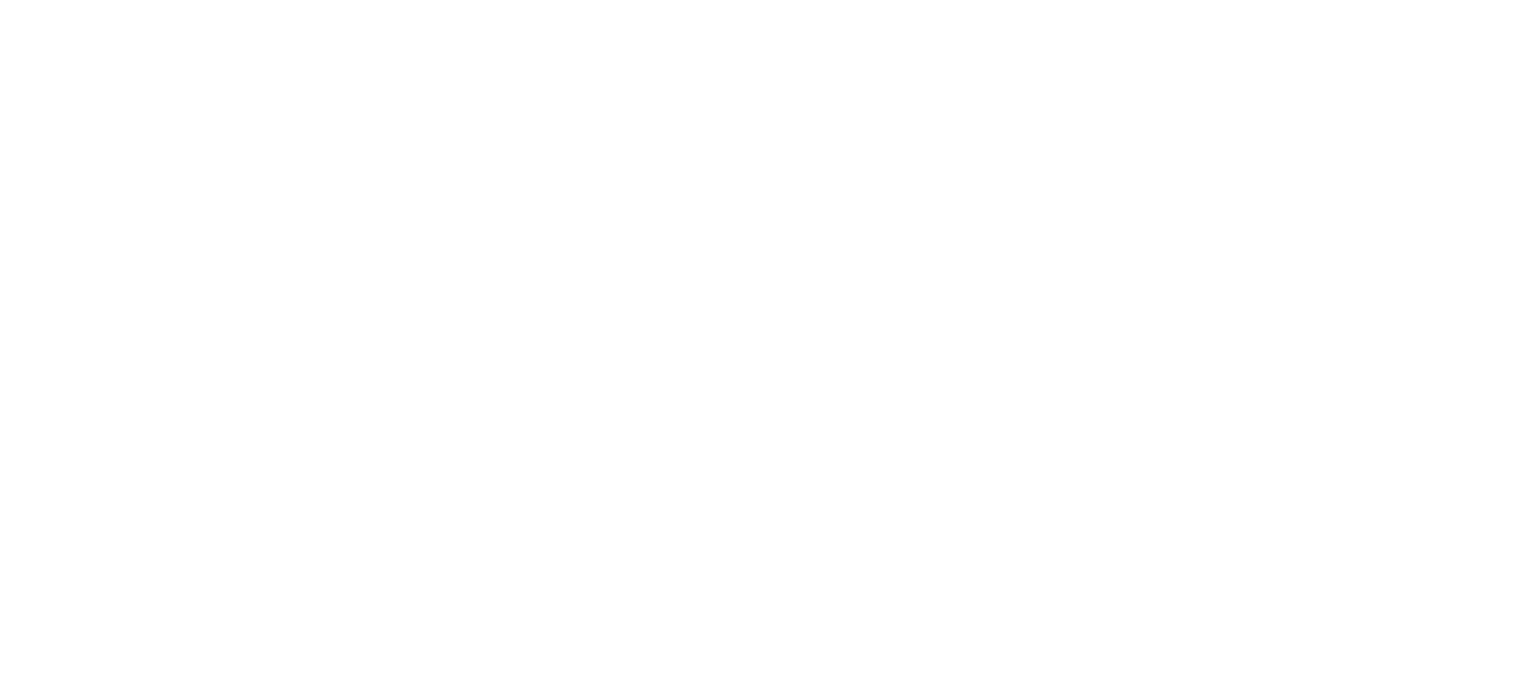 scroll, scrollTop: 0, scrollLeft: 0, axis: both 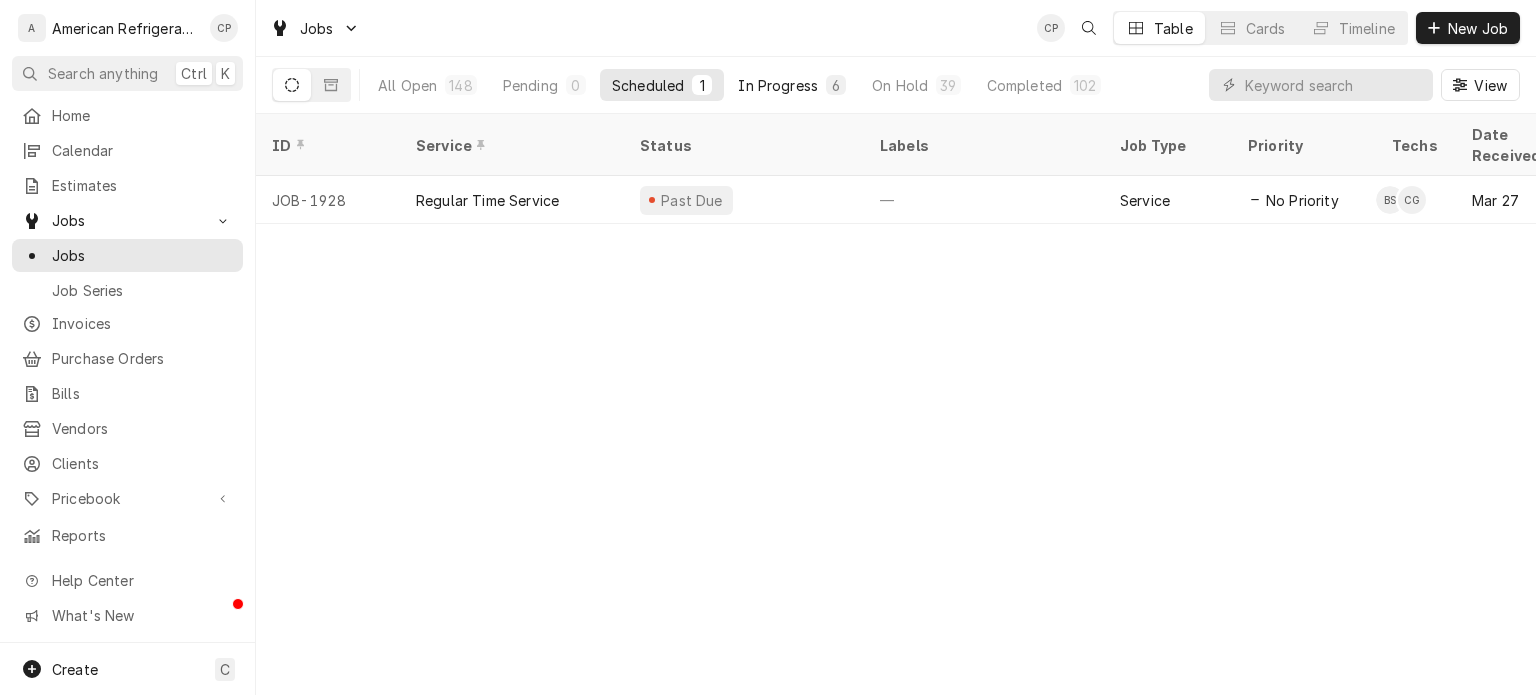 click on "6" at bounding box center (836, 85) 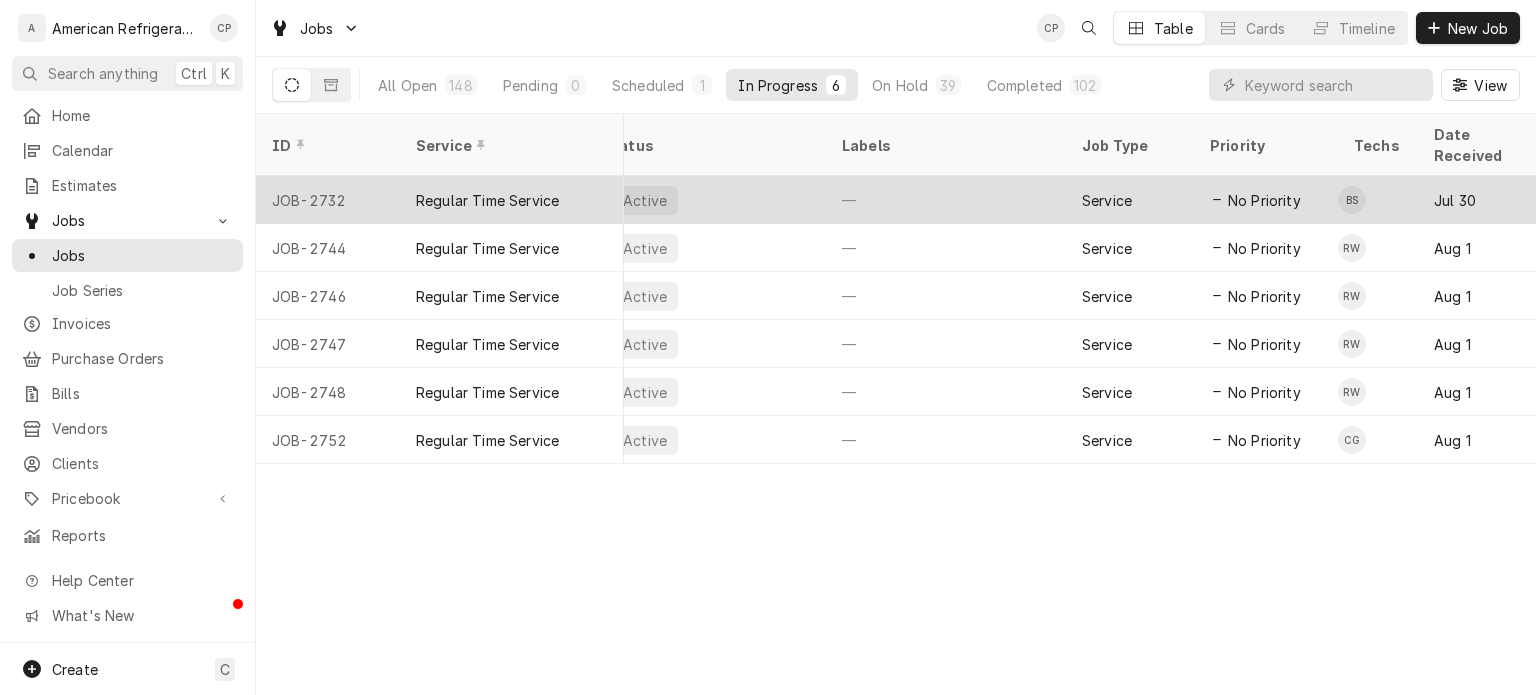 scroll, scrollTop: 0, scrollLeft: 0, axis: both 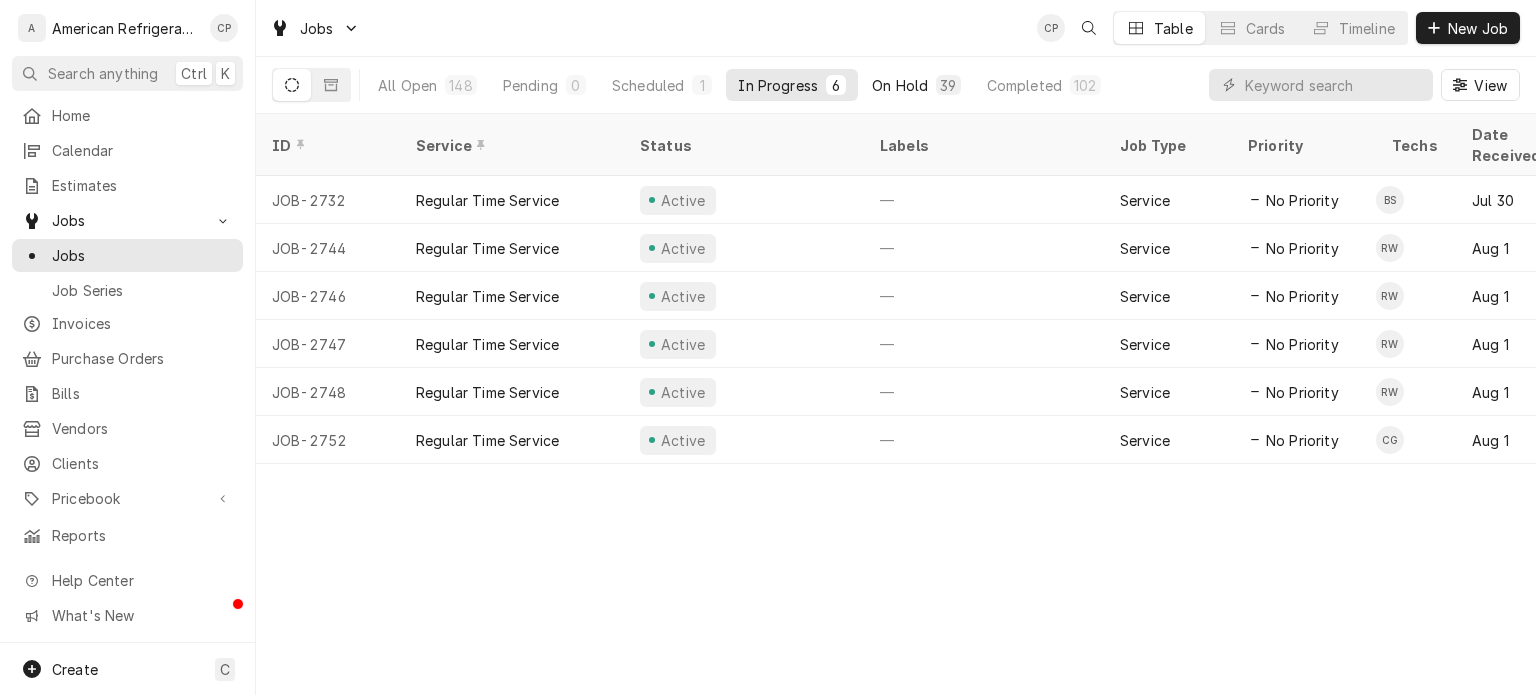click on "On Hold 39" at bounding box center [916, 85] 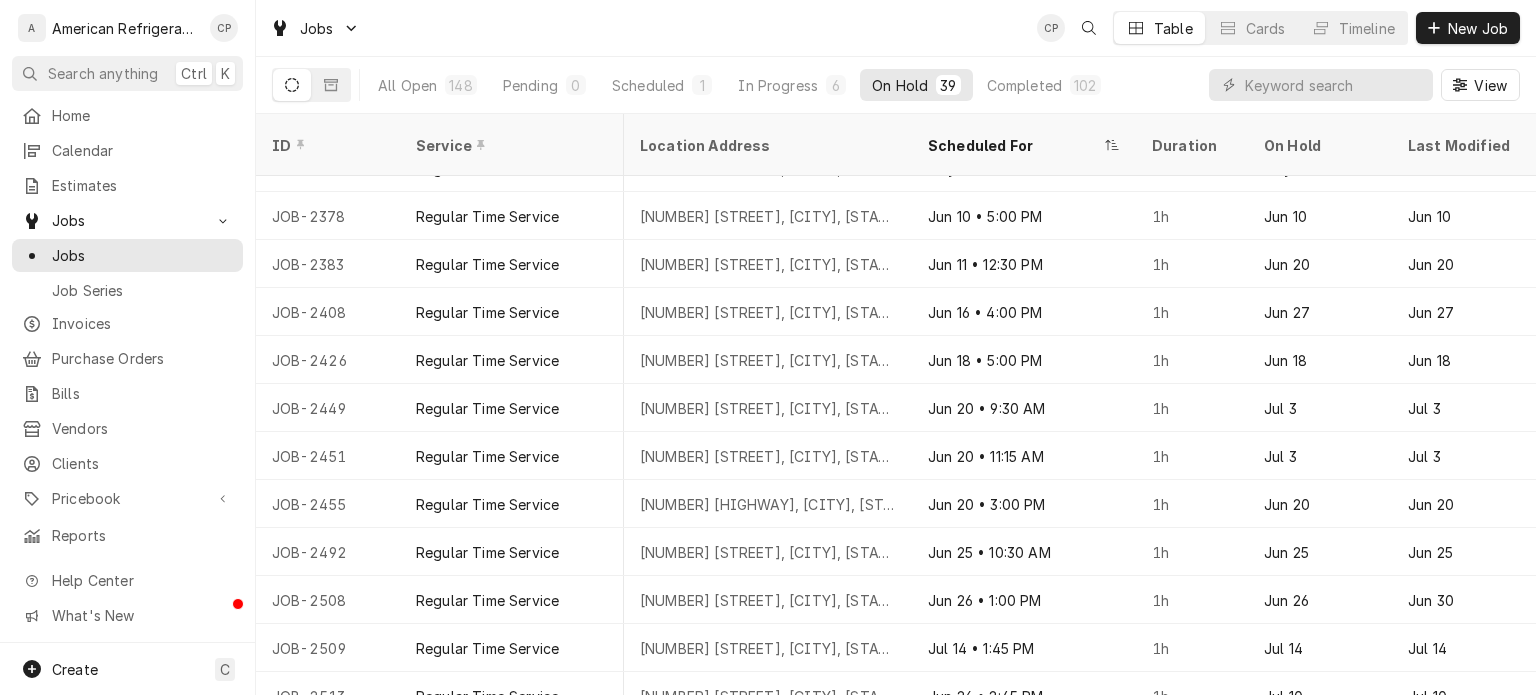 scroll, scrollTop: 224, scrollLeft: 1488, axis: both 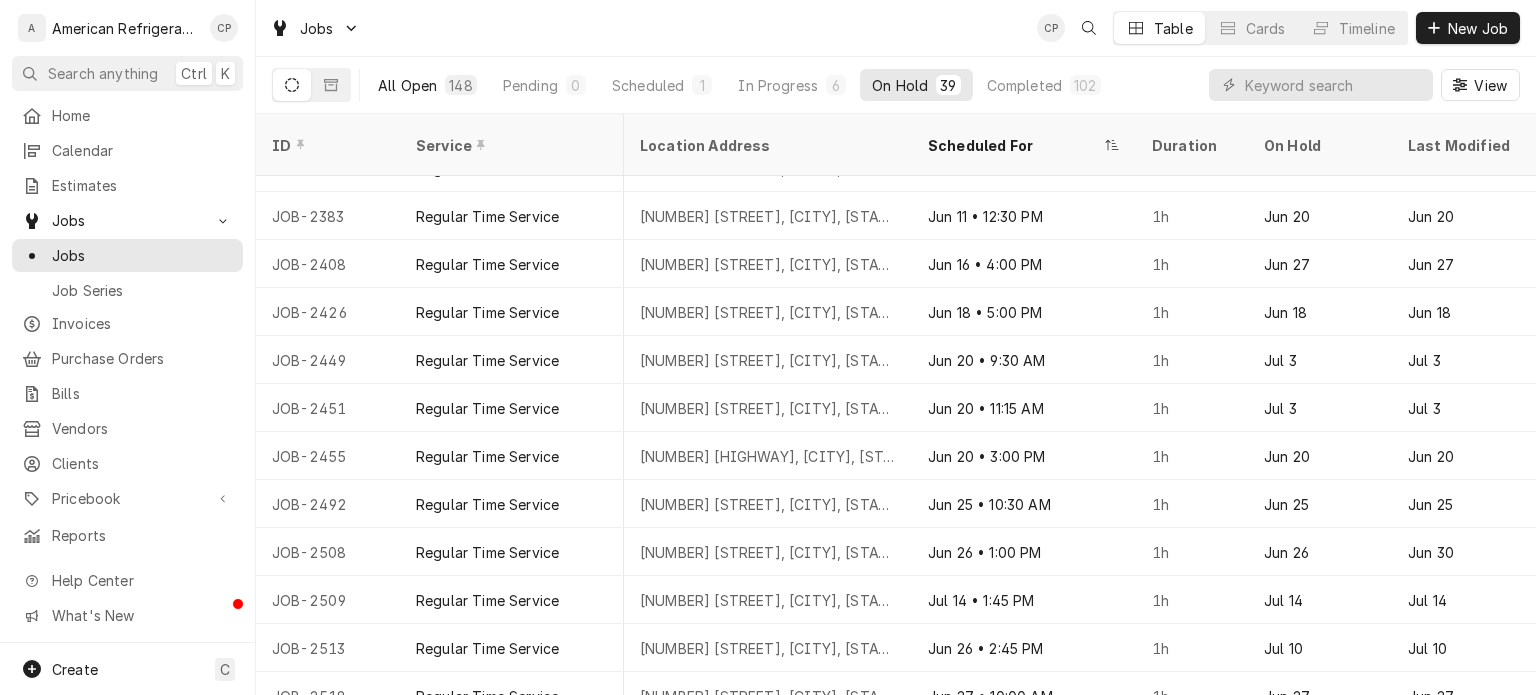 click on "All Open" at bounding box center (407, 85) 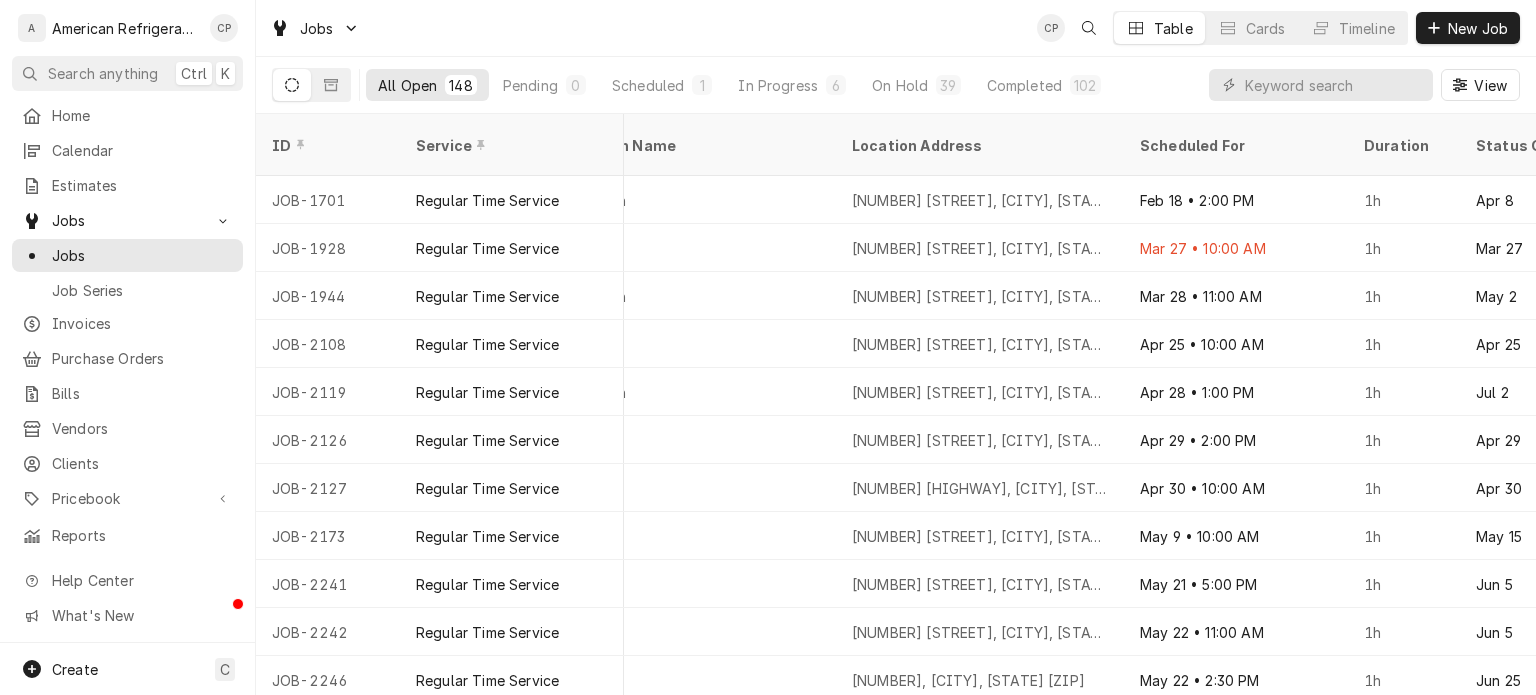 scroll, scrollTop: 0, scrollLeft: 0, axis: both 